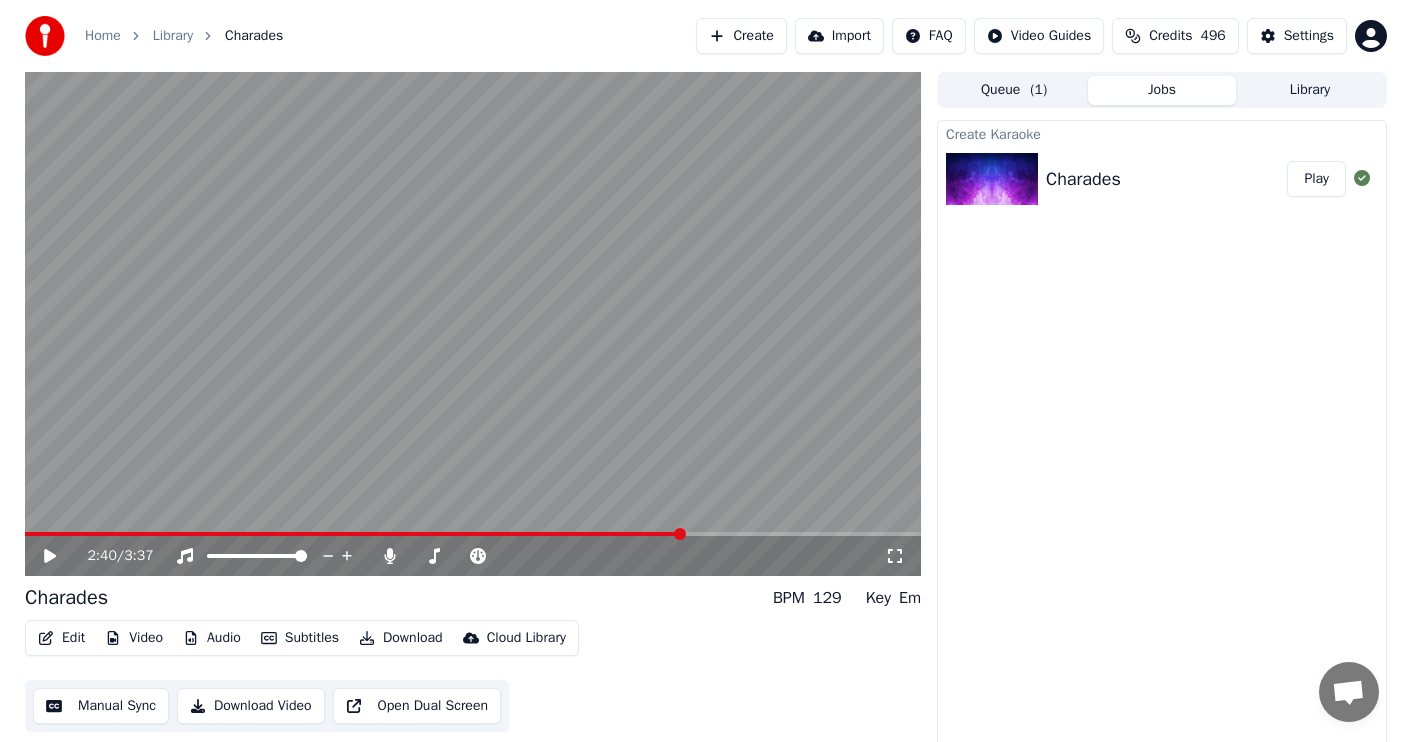 scroll, scrollTop: 0, scrollLeft: 0, axis: both 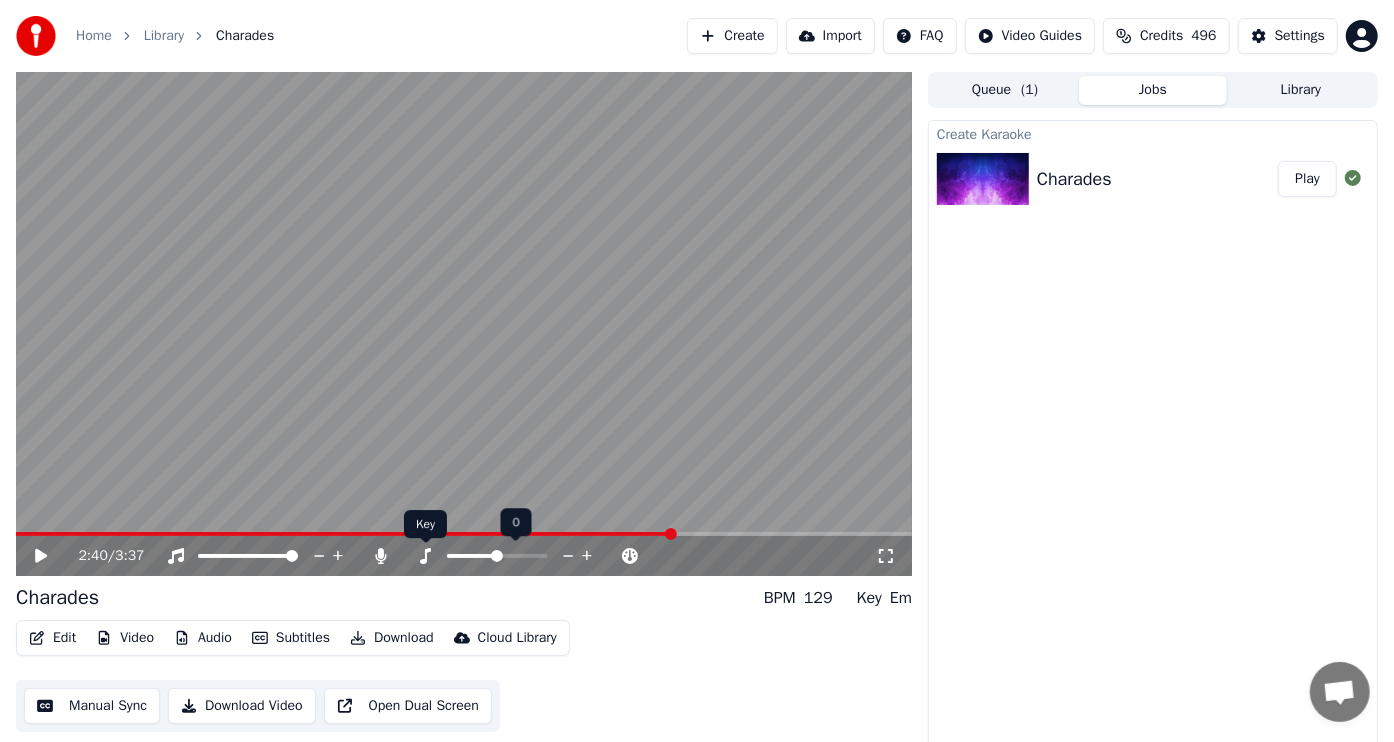 click 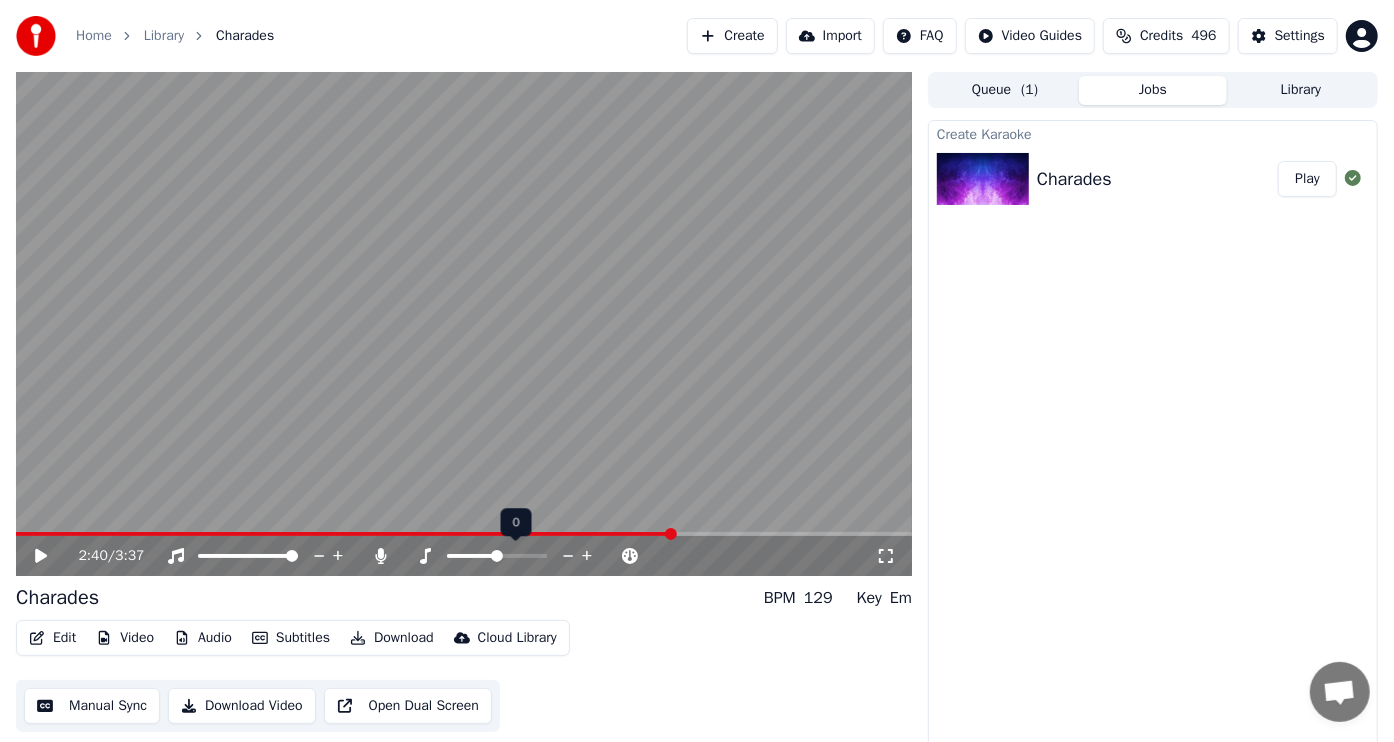 click at bounding box center (472, 556) 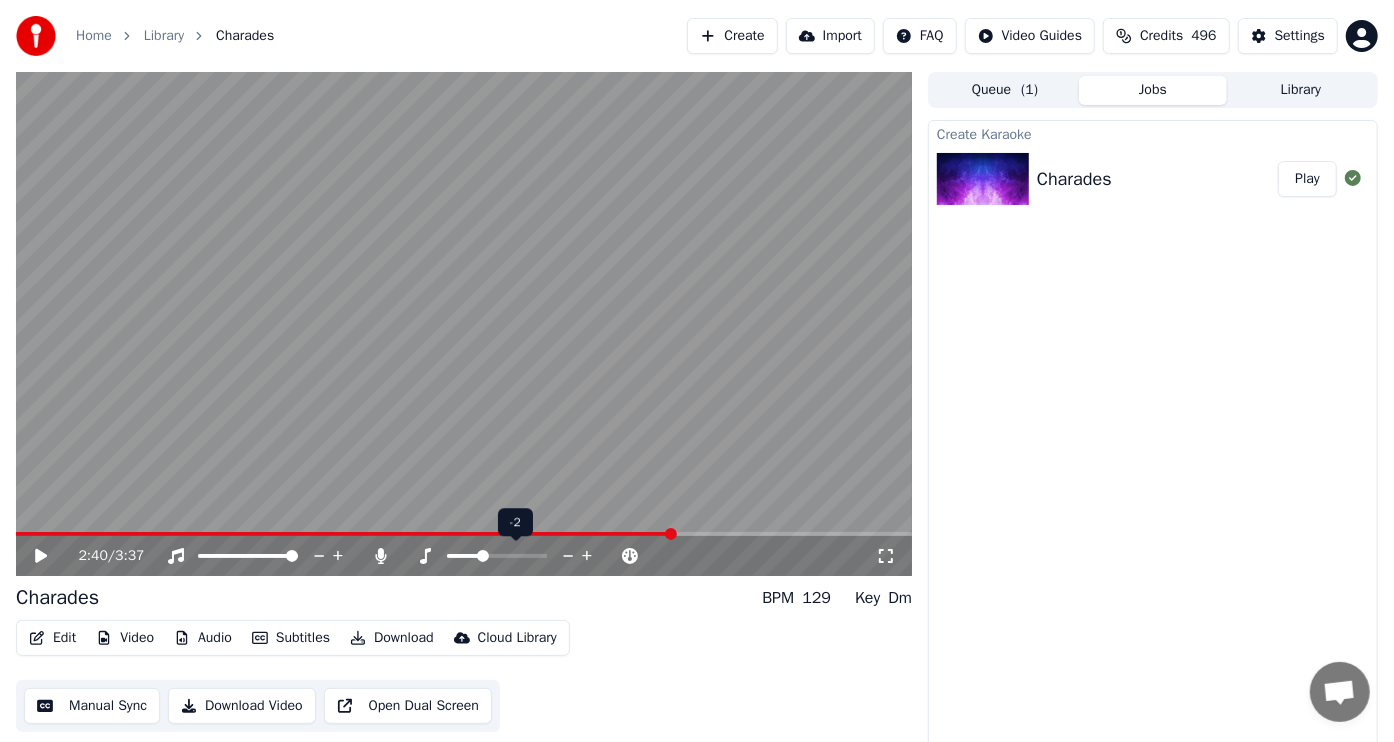 click at bounding box center [463, 556] 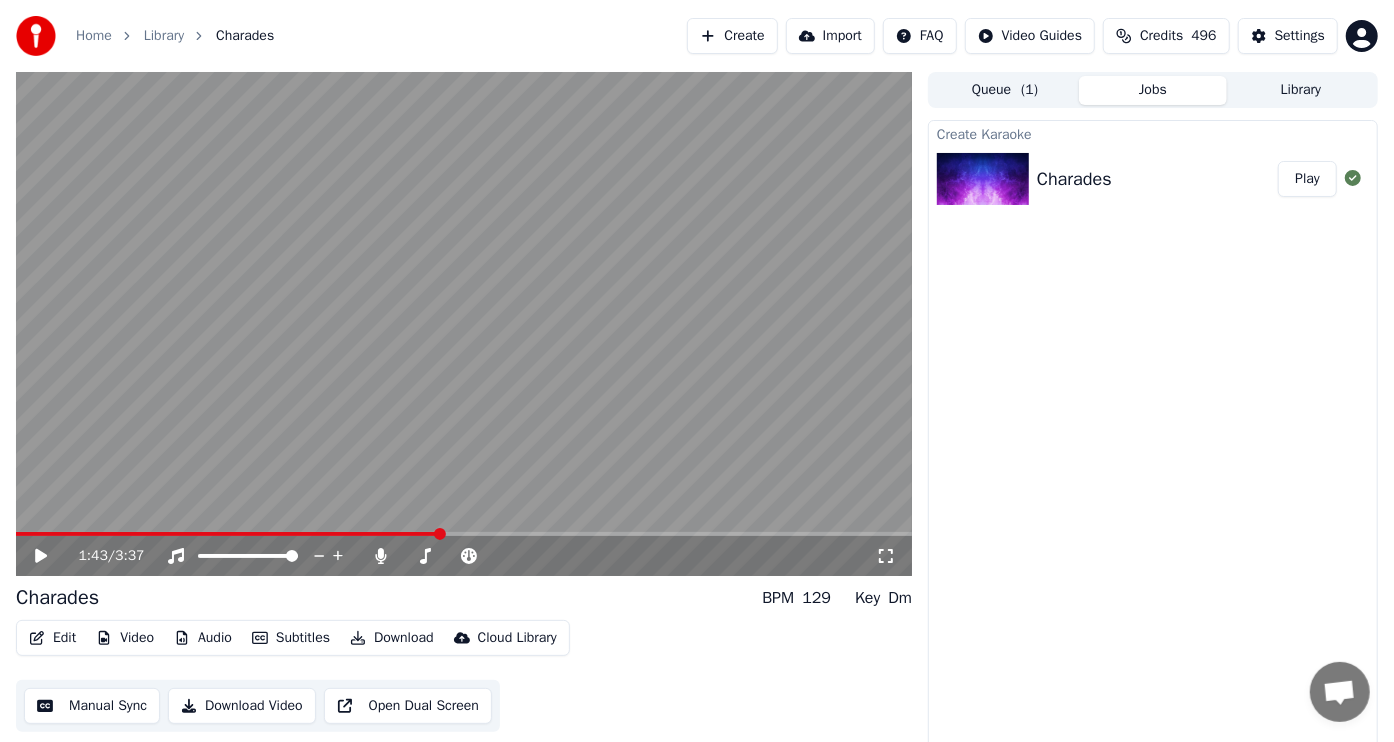 click at bounding box center (440, 534) 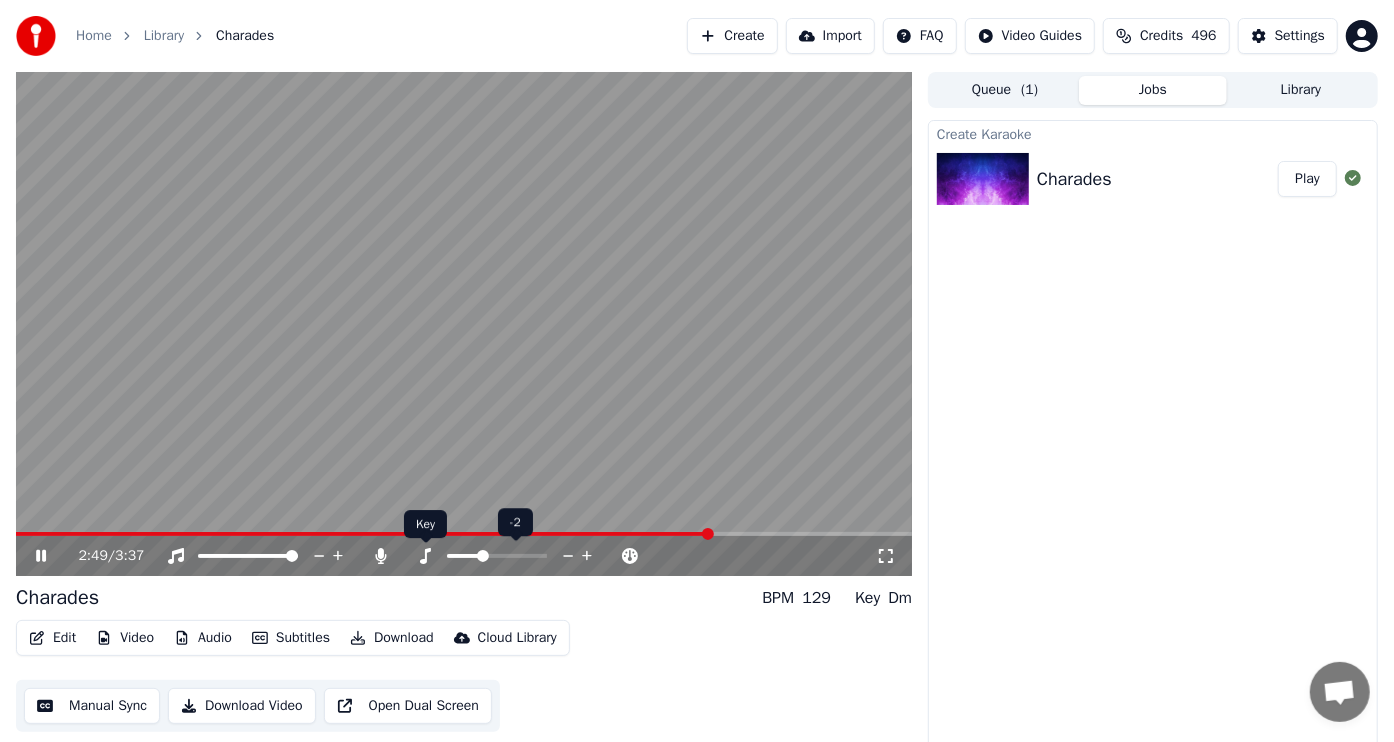 click 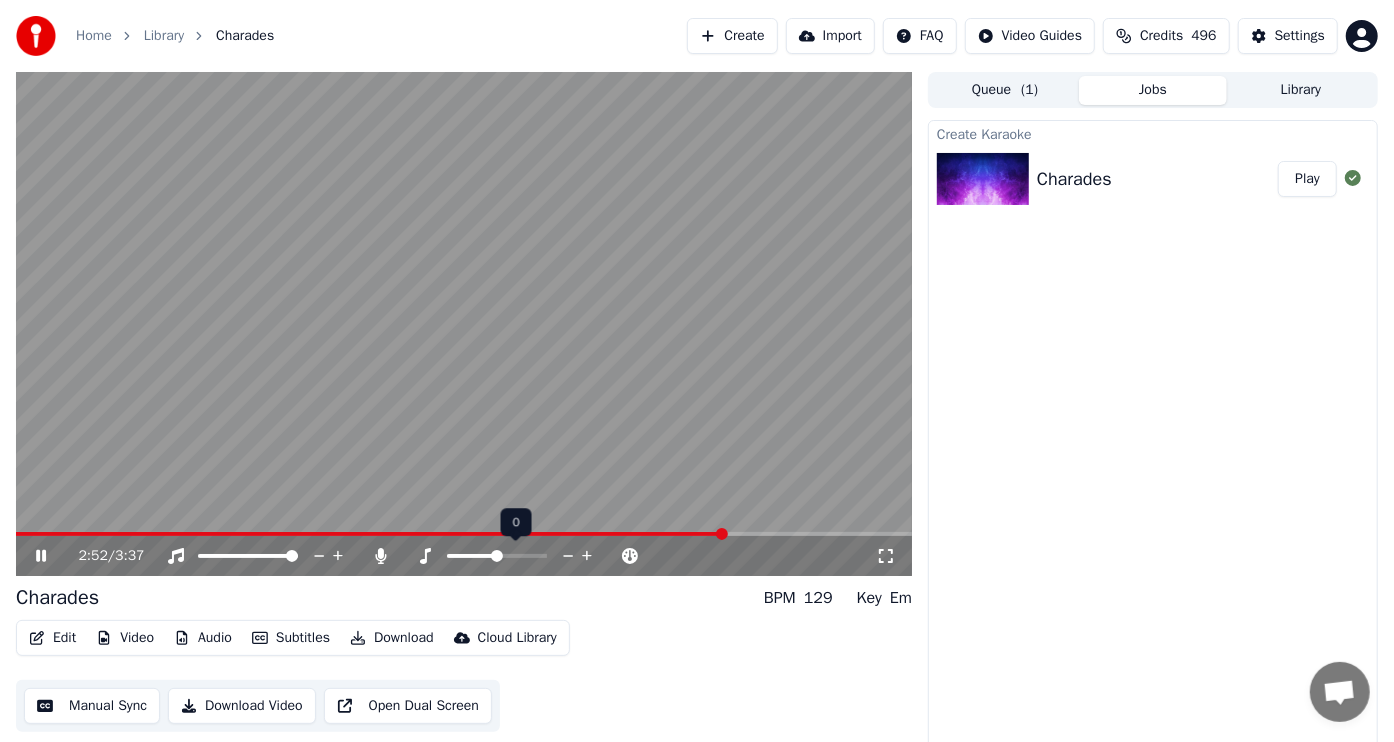 click at bounding box center (497, 556) 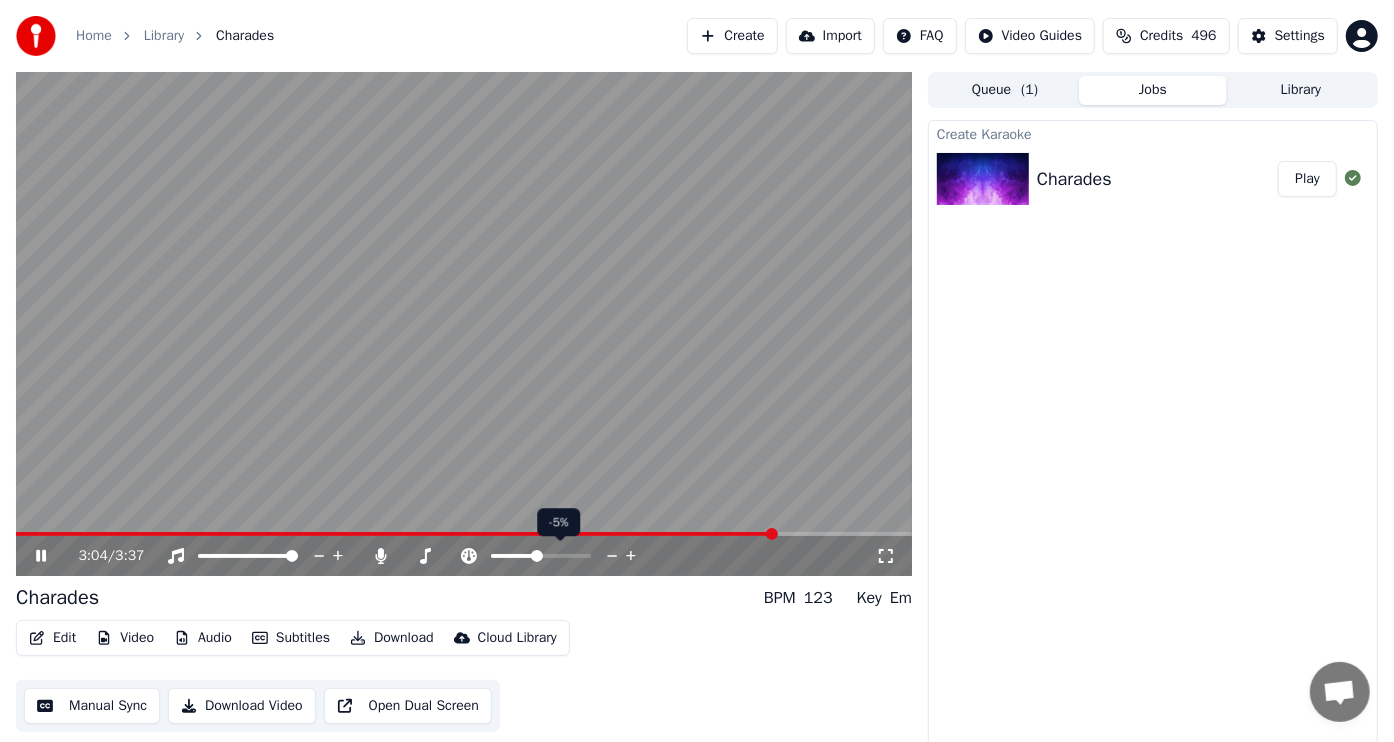click at bounding box center (537, 556) 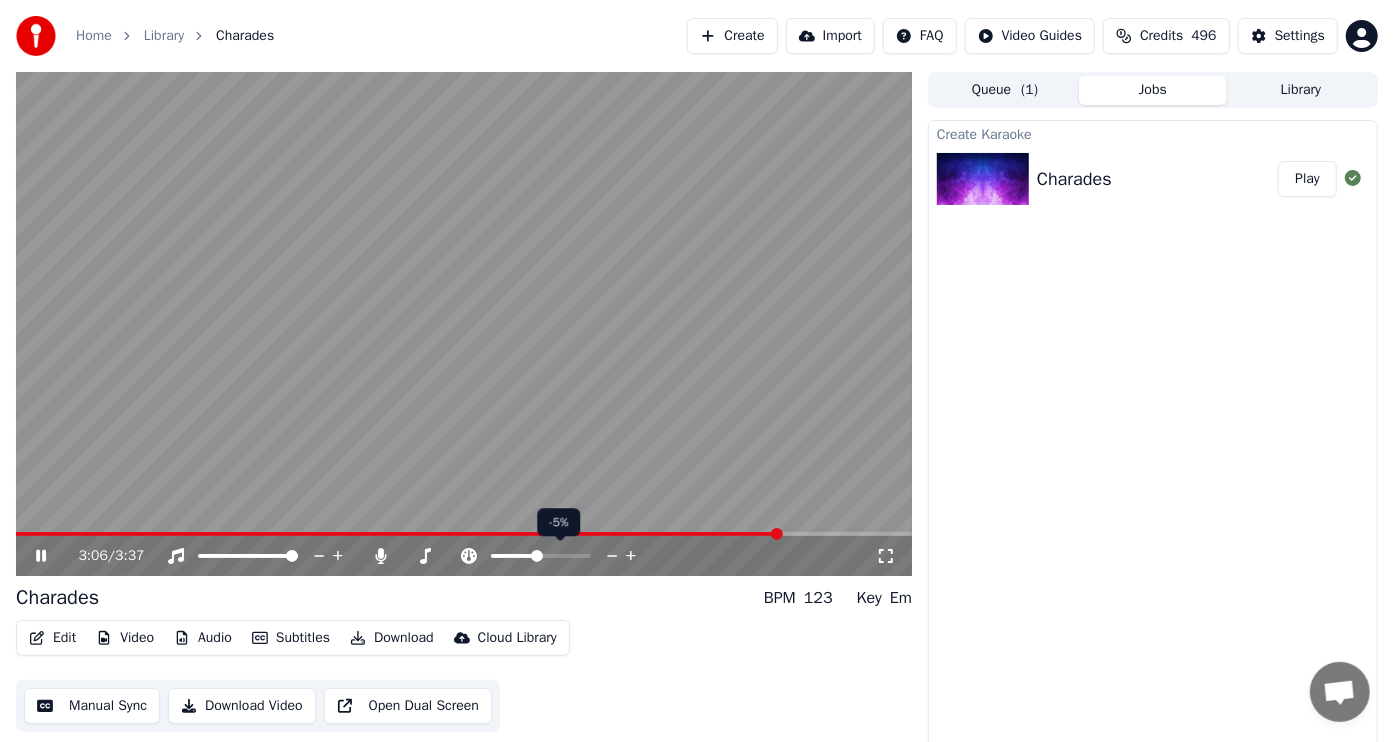 click 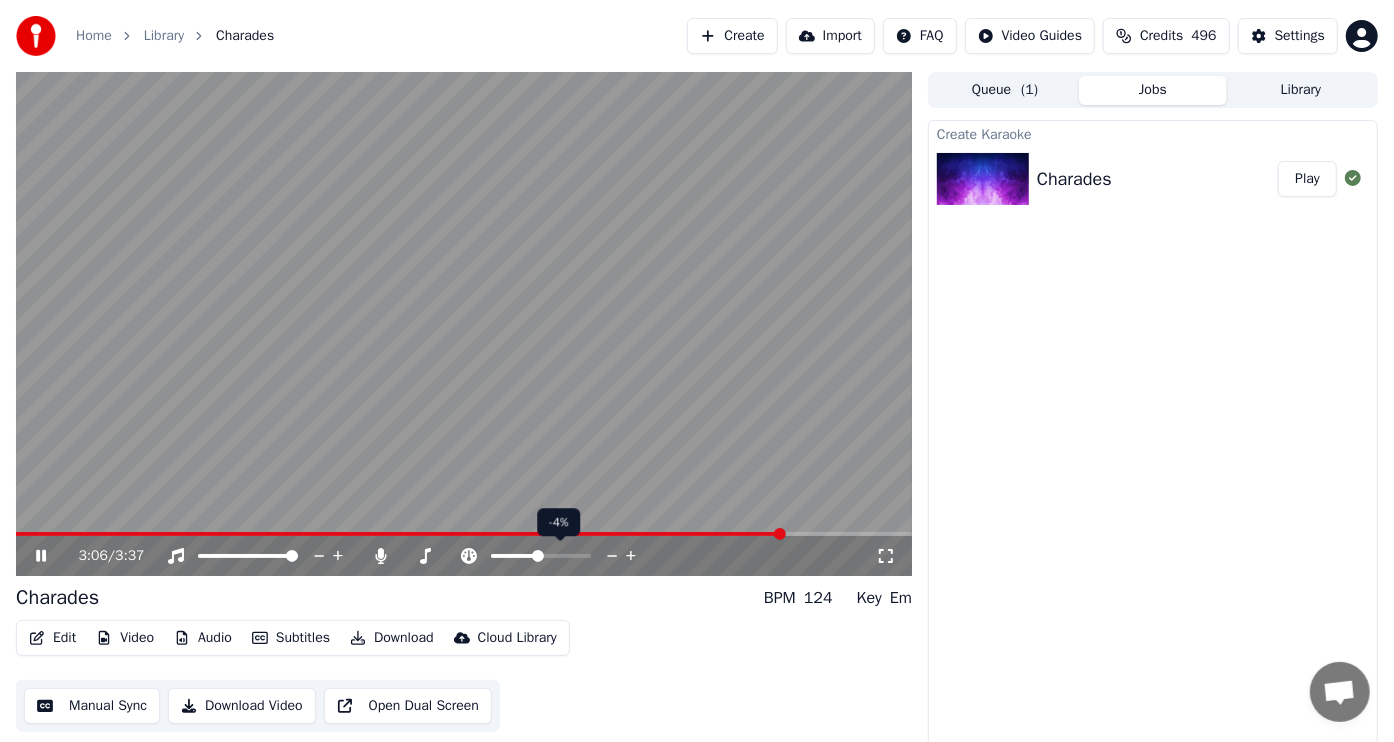click 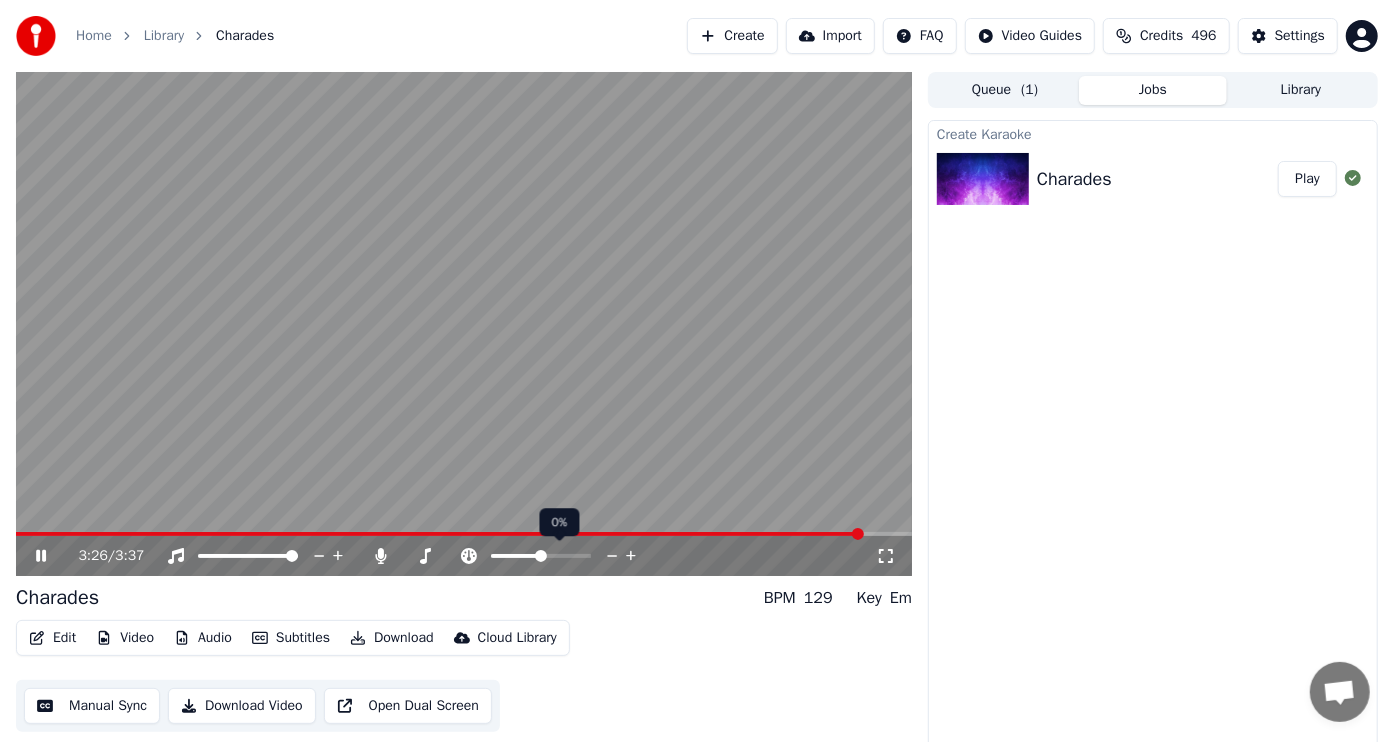 click at bounding box center (541, 556) 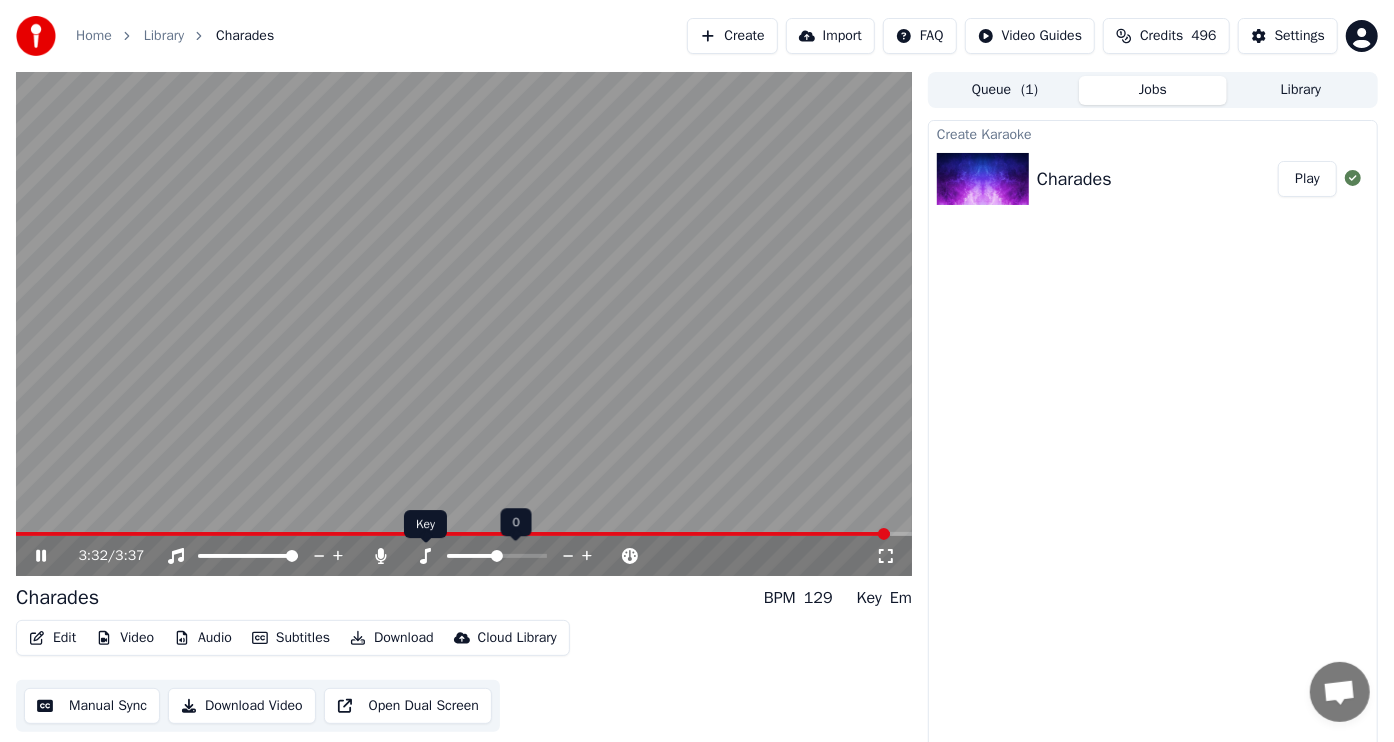 click 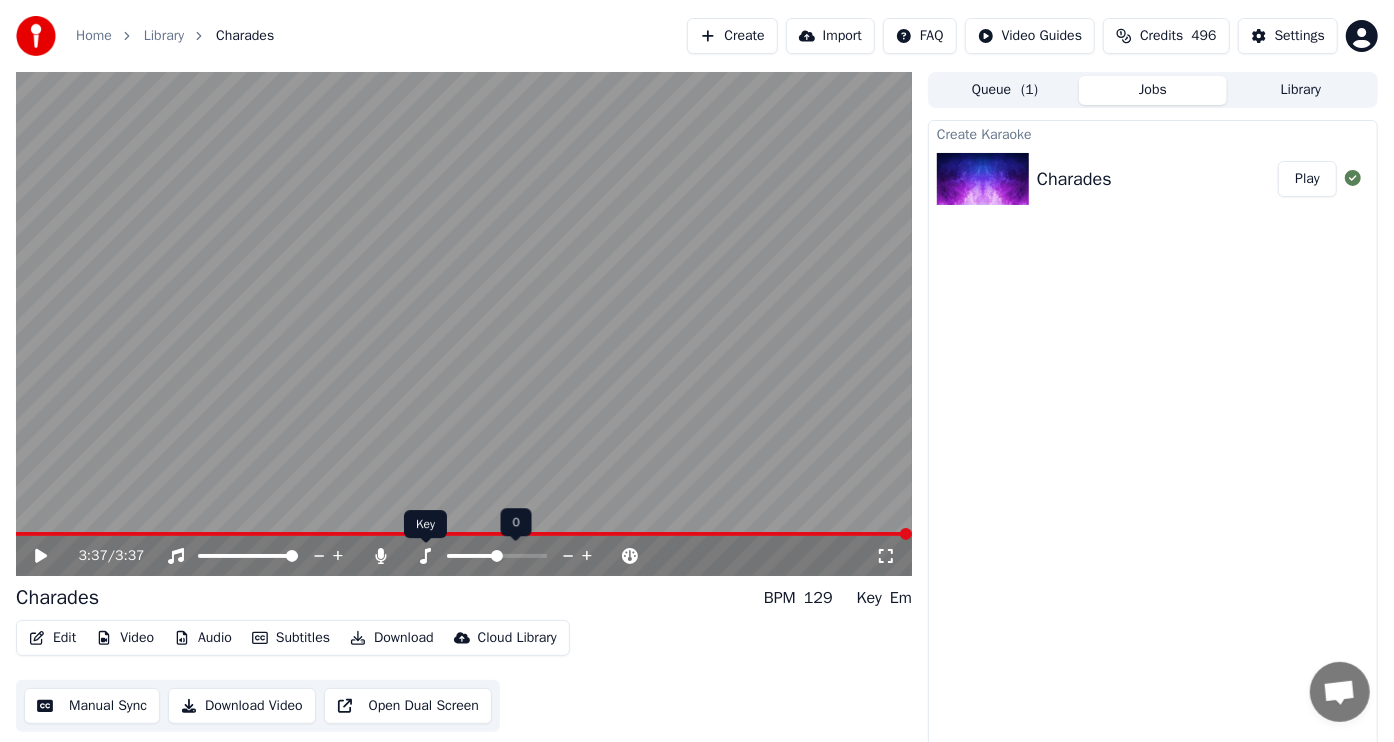 click 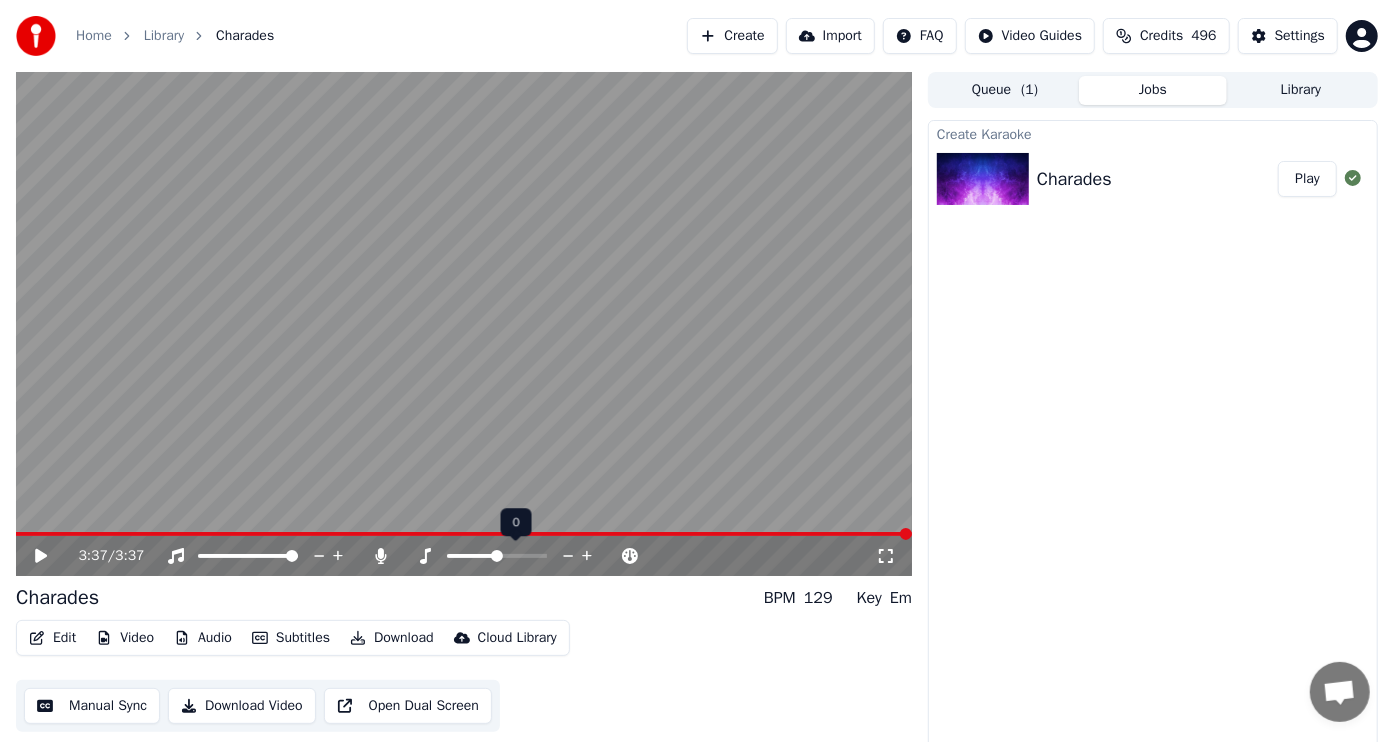click at bounding box center [515, 556] 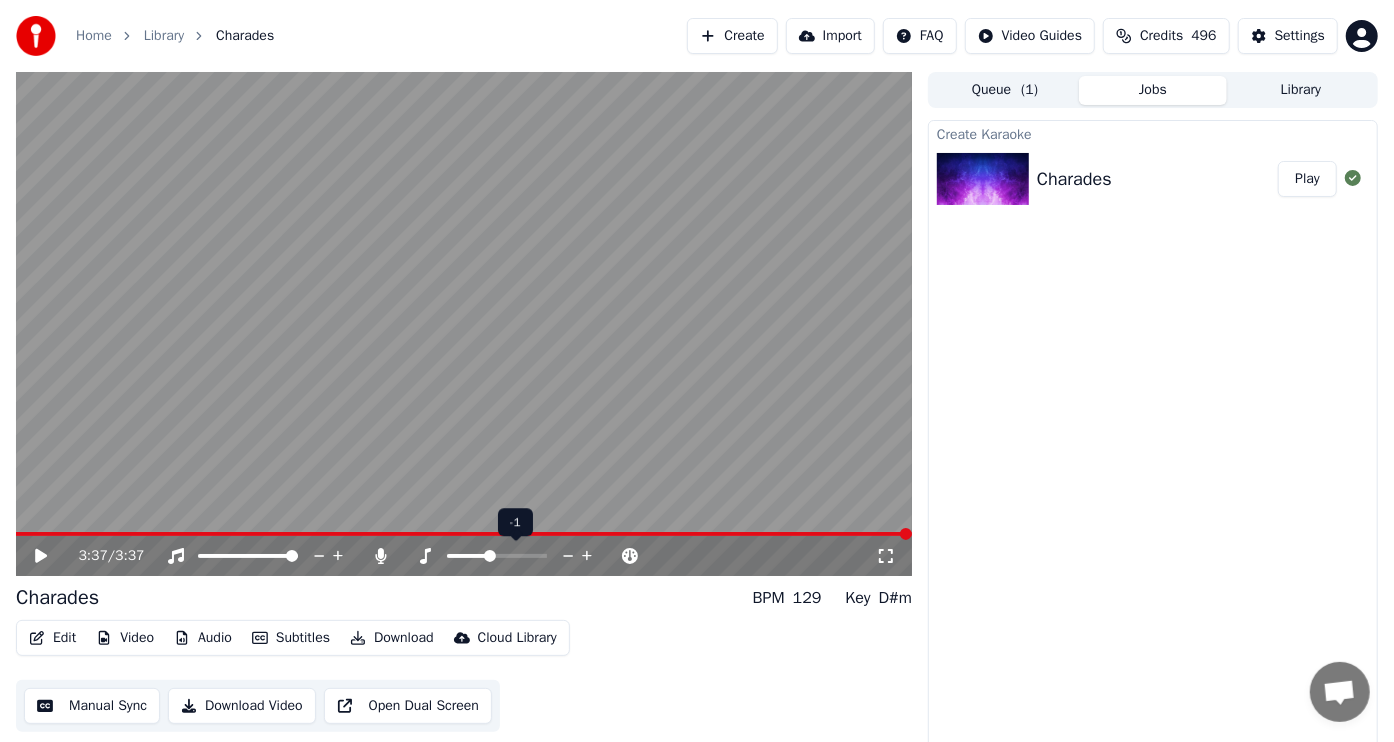 click at bounding box center (490, 556) 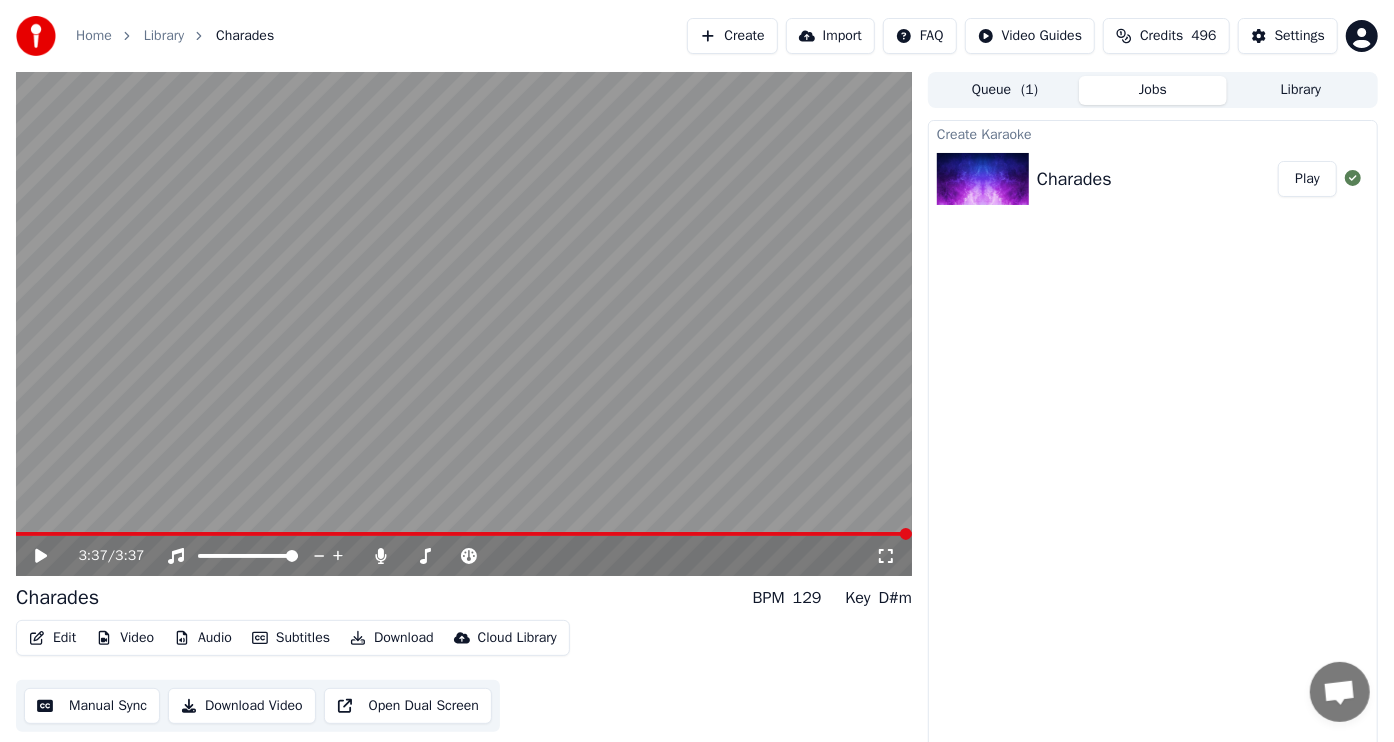 click 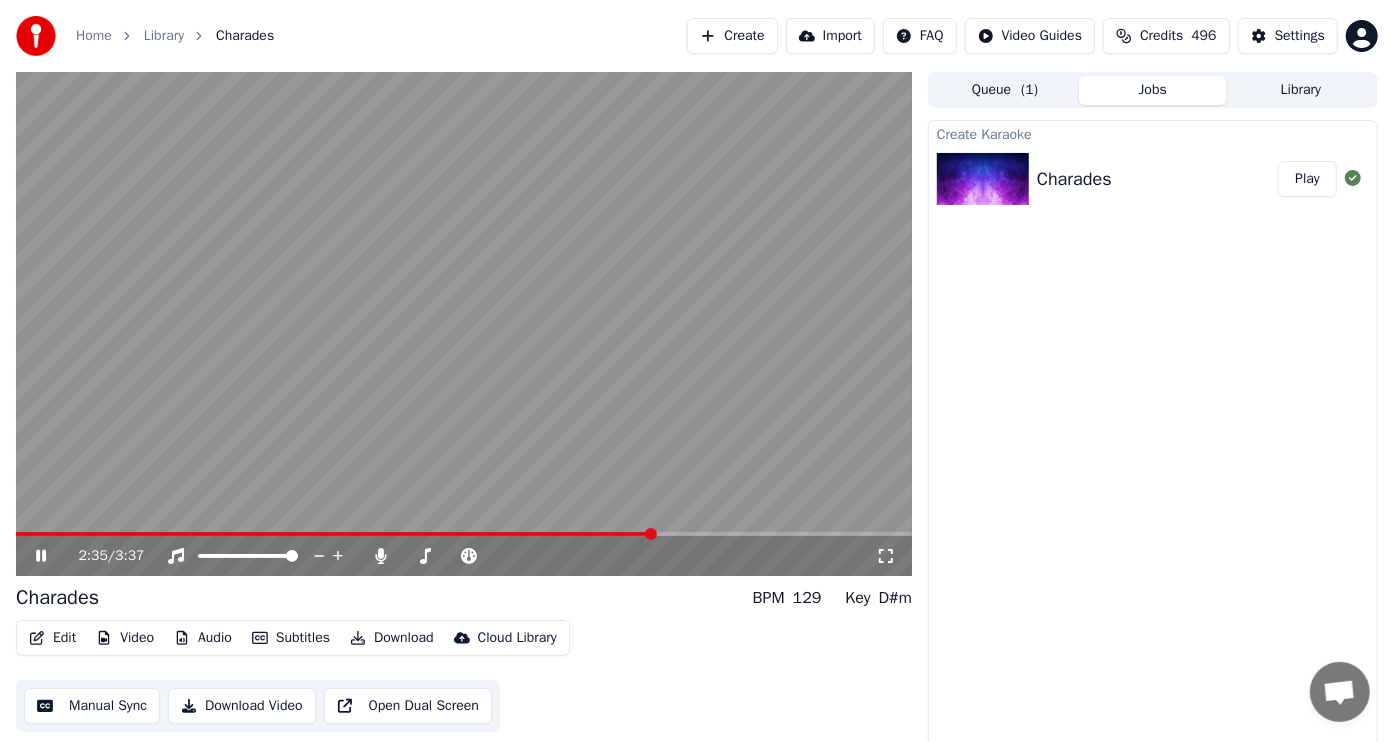 click 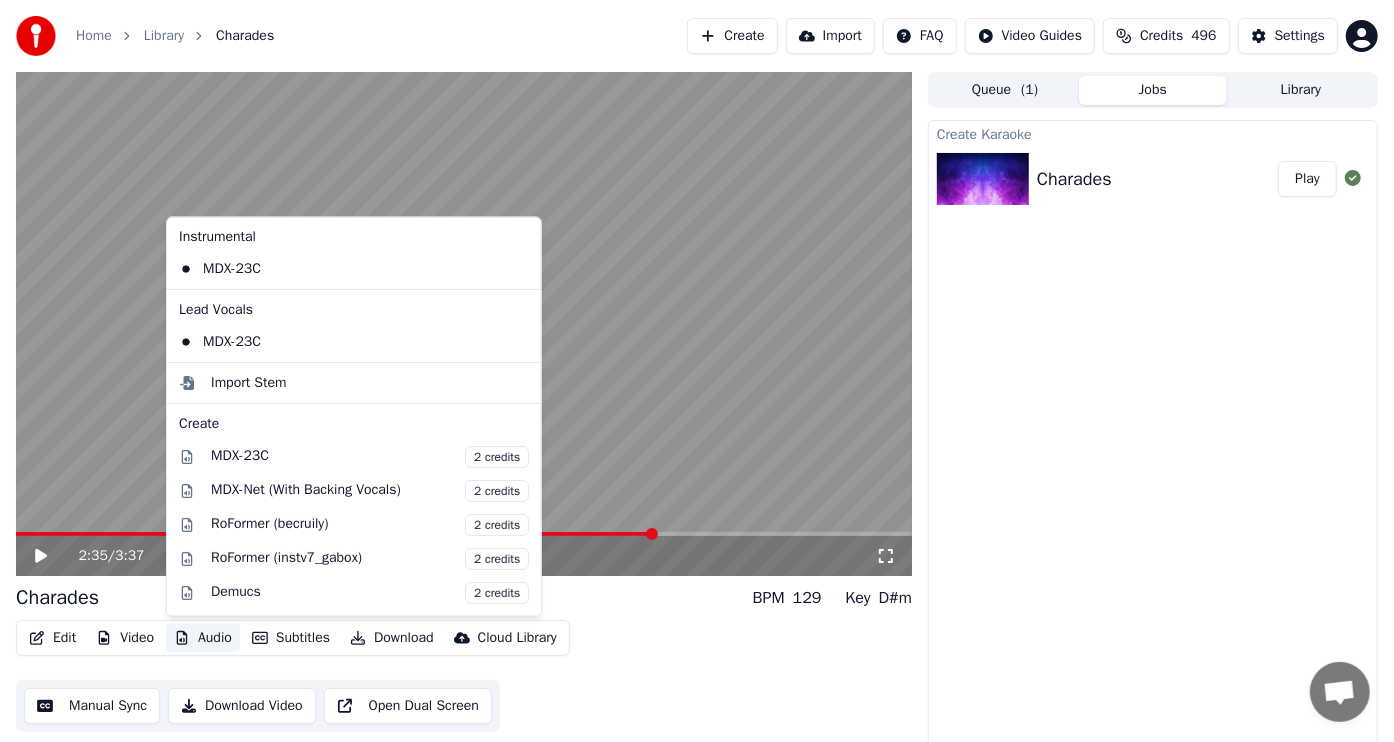 click on "Audio" at bounding box center (203, 638) 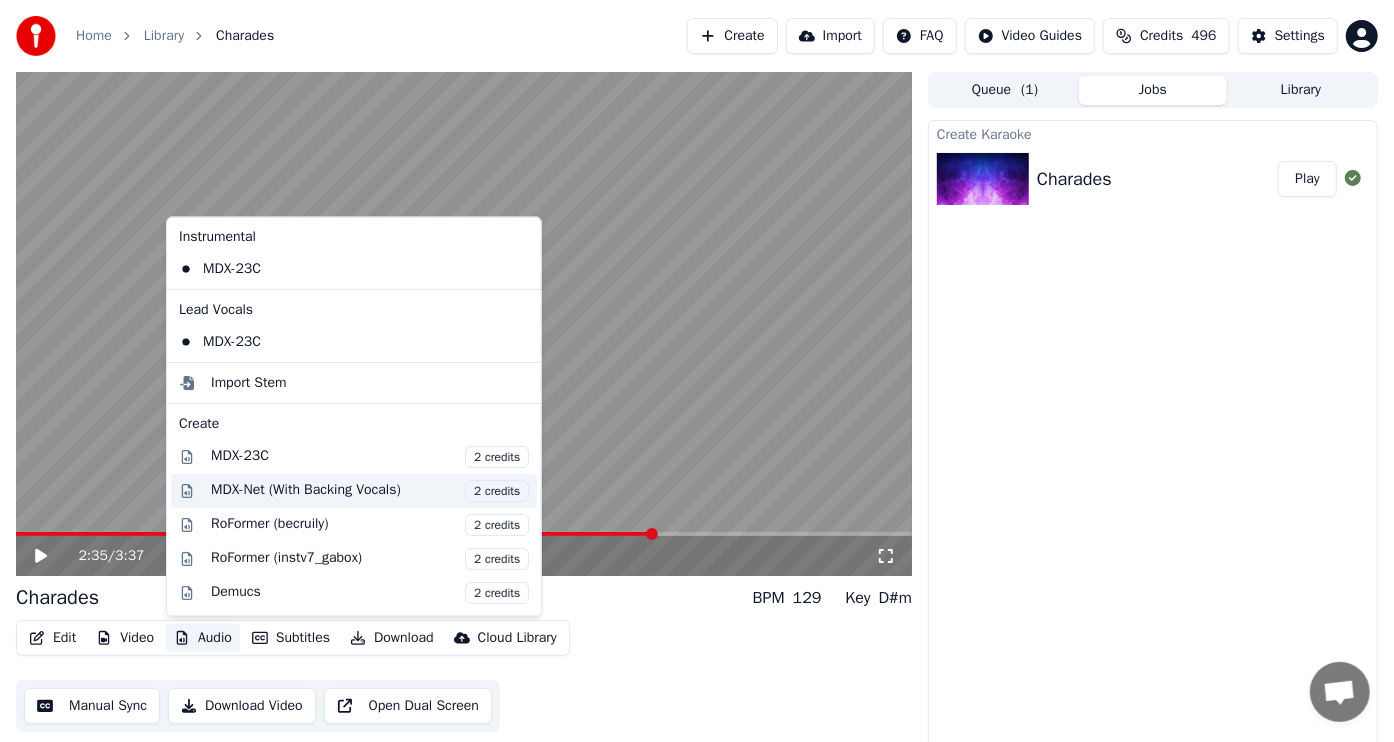 click on "MDX-Net (With Backing Vocals) 2 credits" at bounding box center (370, 491) 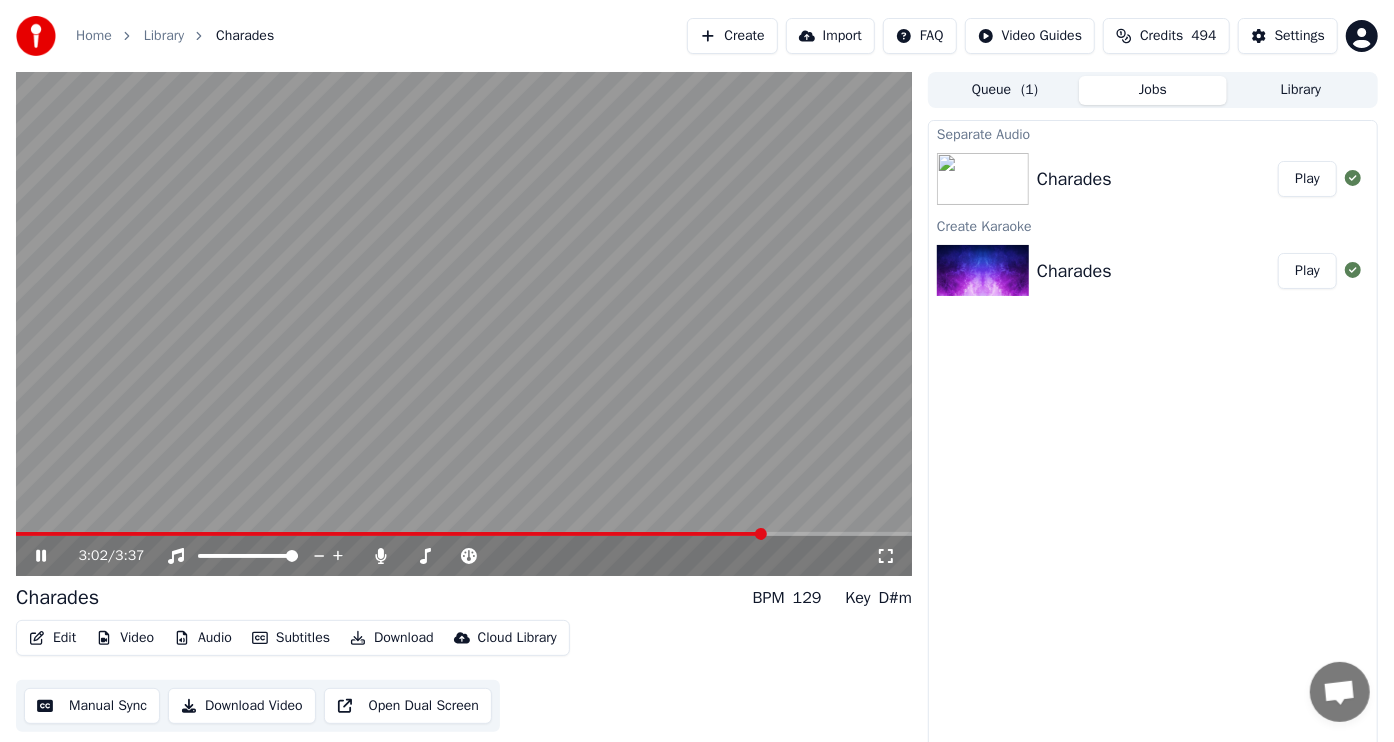 click 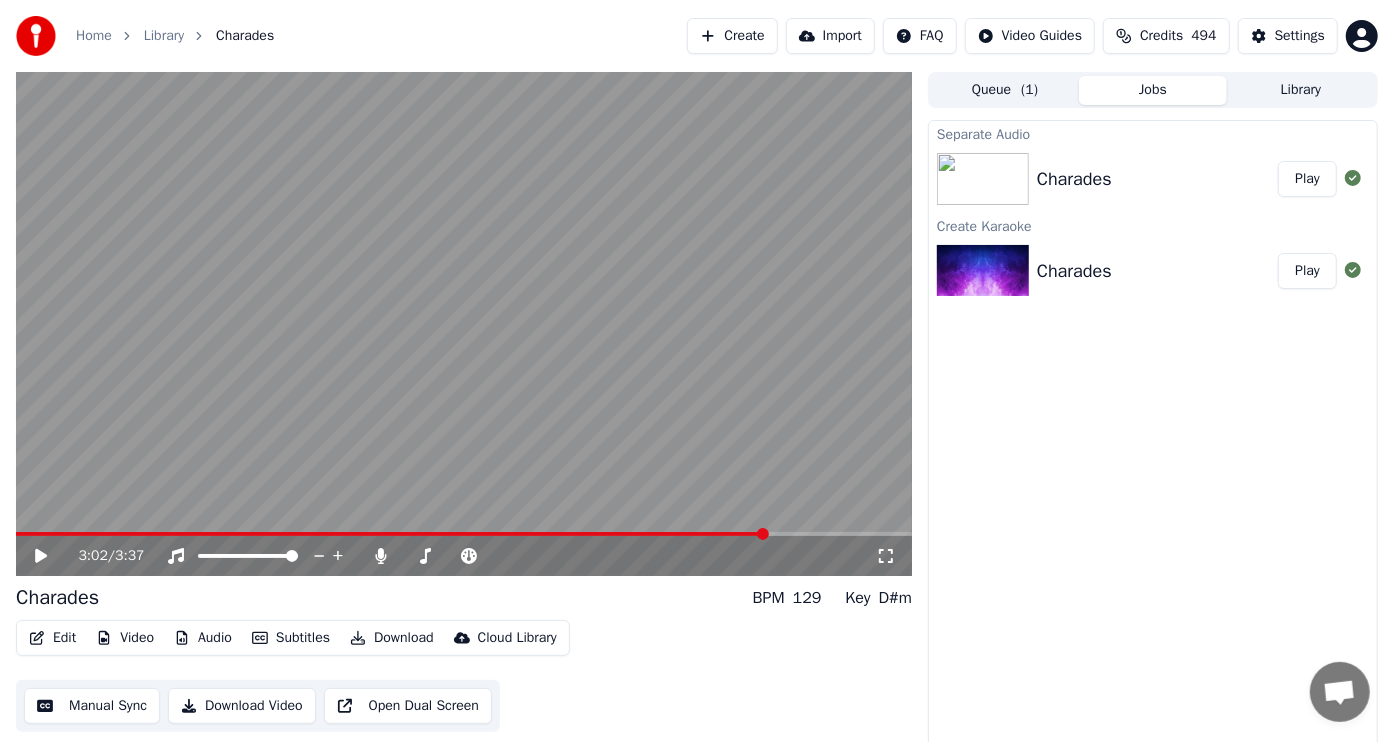 click on "Create" at bounding box center [732, 36] 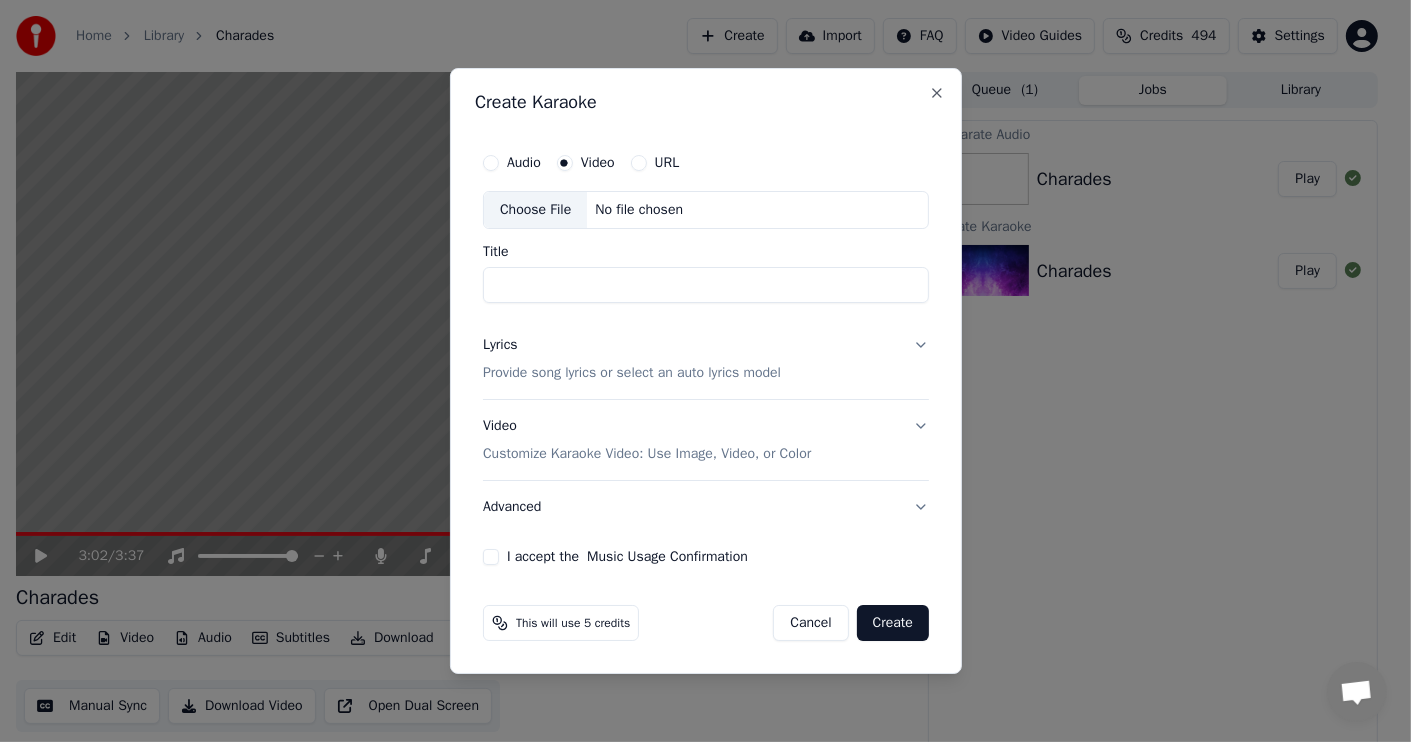 click on "Choose File No file chosen" at bounding box center [706, 210] 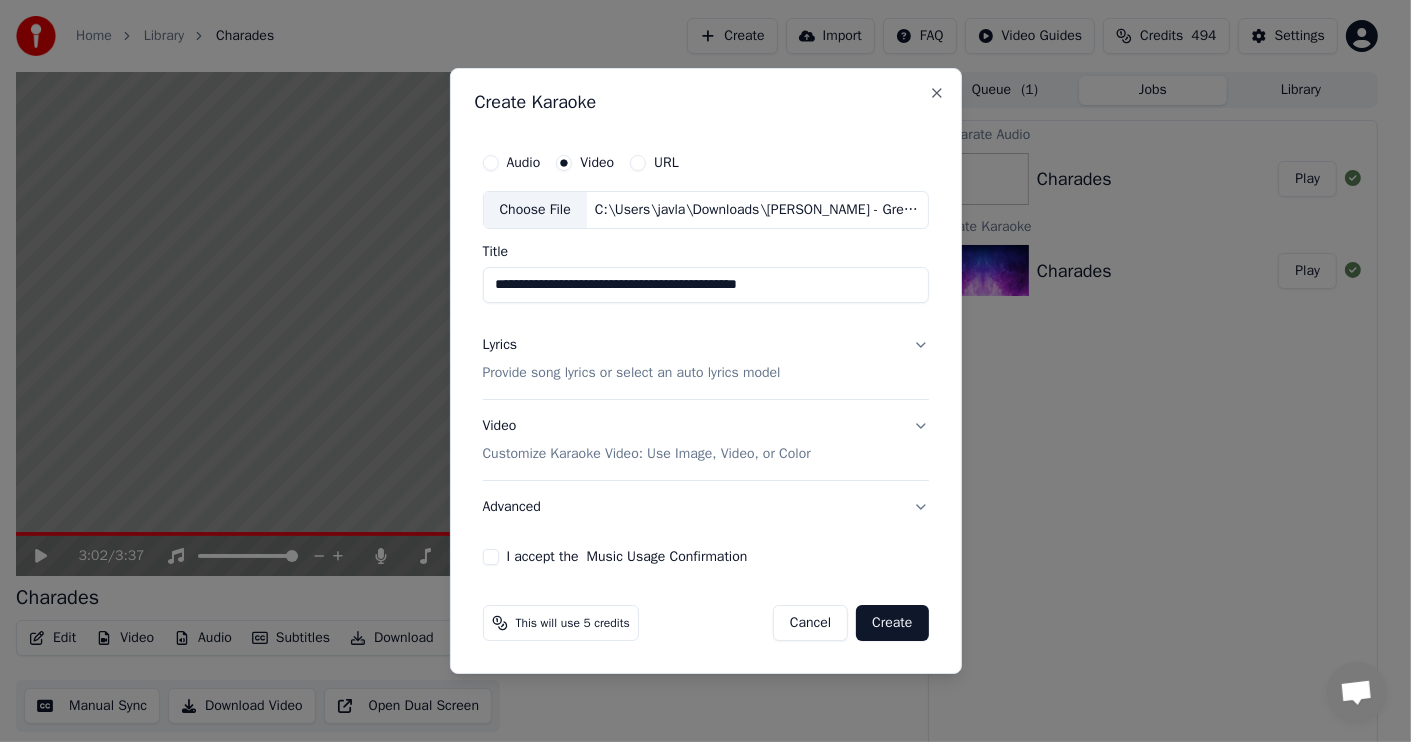 click on "**********" at bounding box center (706, 285) 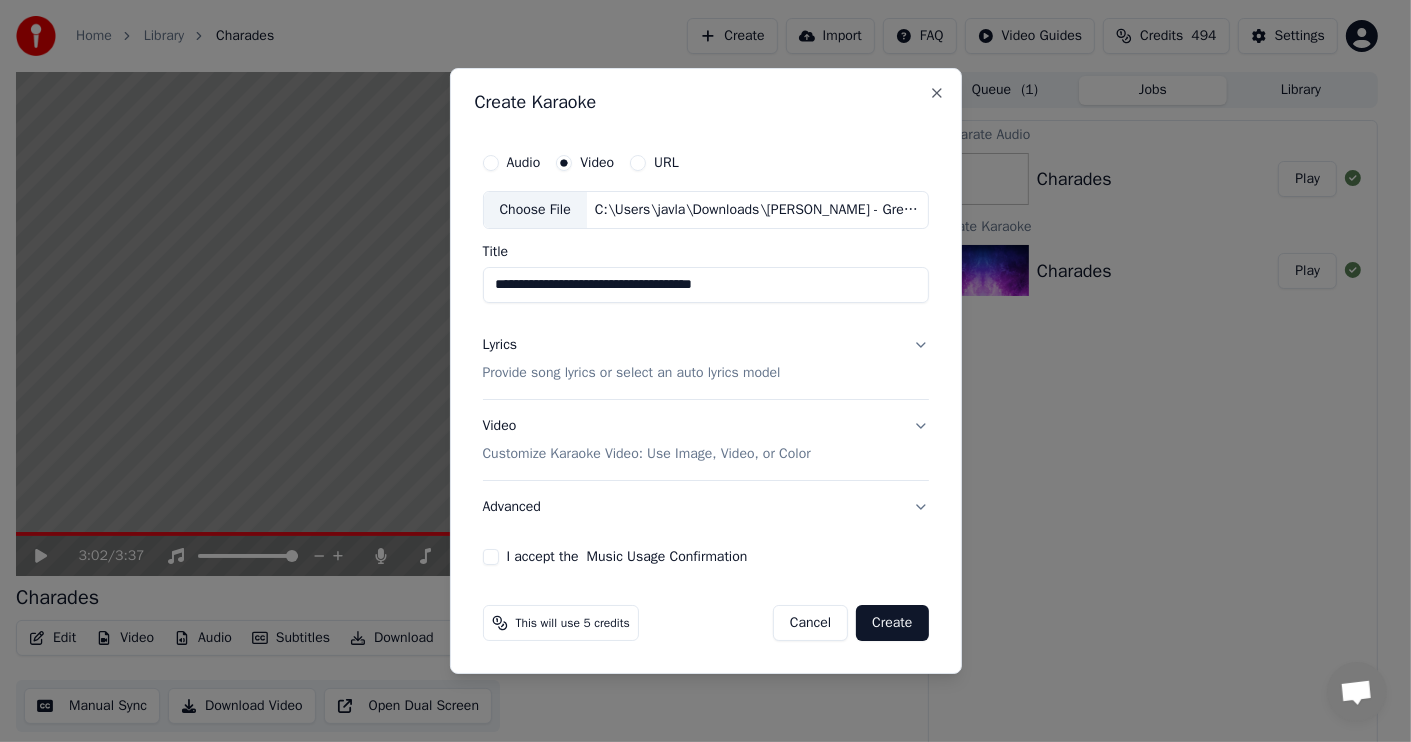 drag, startPoint x: 684, startPoint y: 282, endPoint x: 473, endPoint y: 285, distance: 211.02133 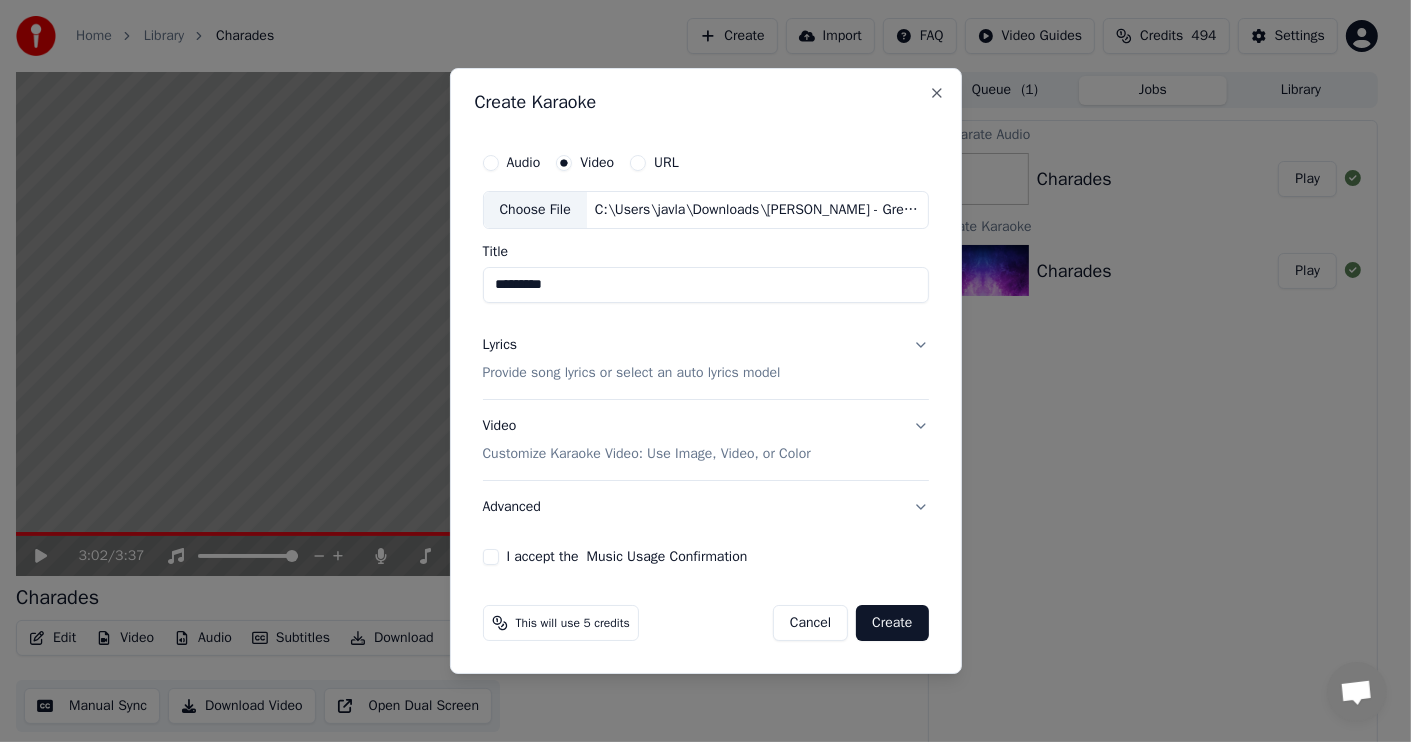 type on "********" 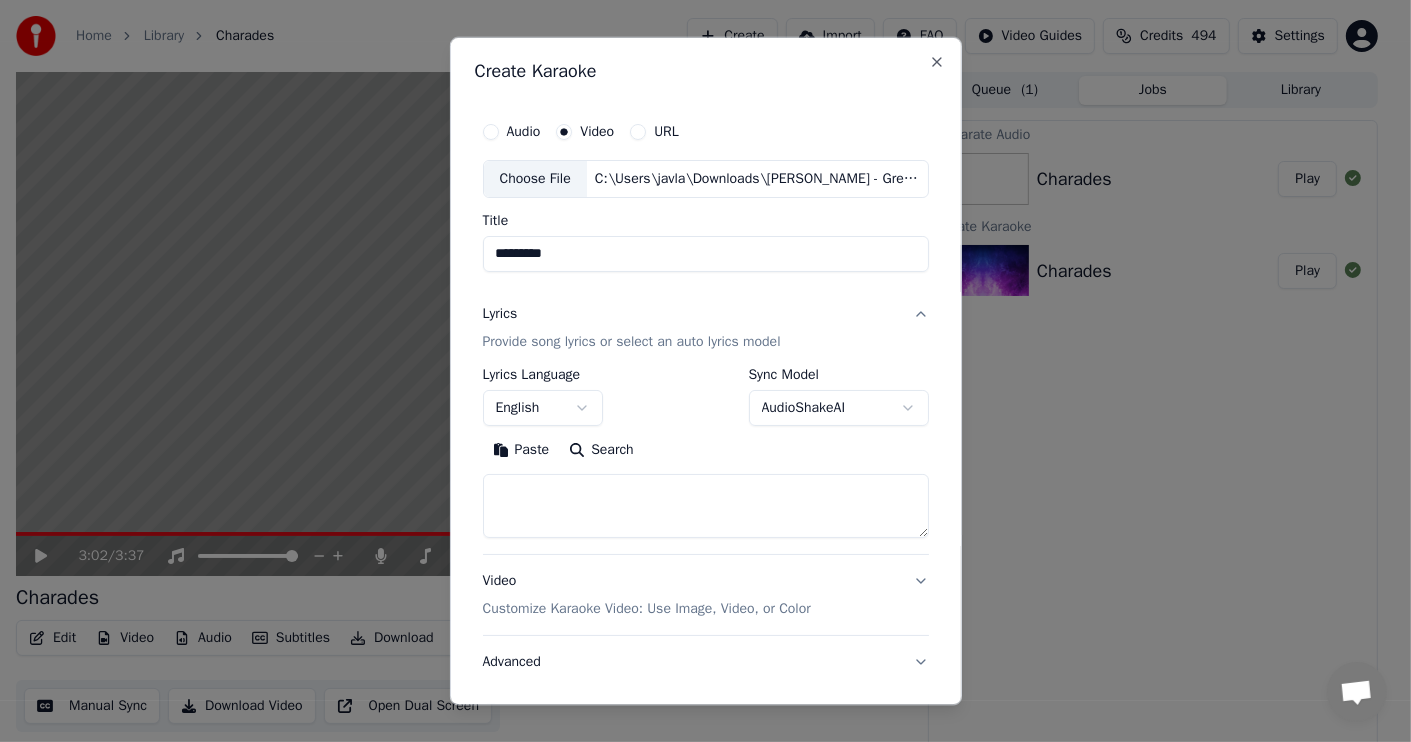 click on "Paste" at bounding box center [521, 450] 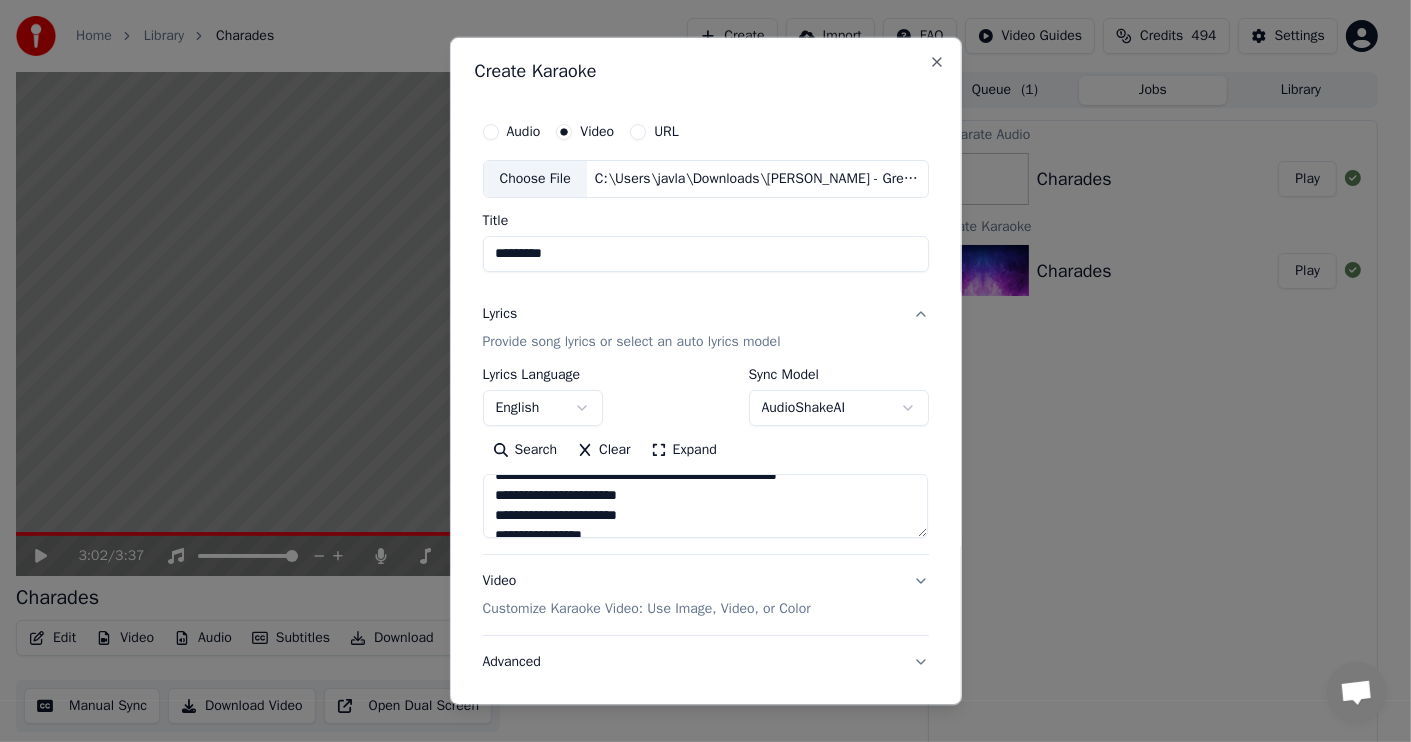 scroll, scrollTop: 300, scrollLeft: 0, axis: vertical 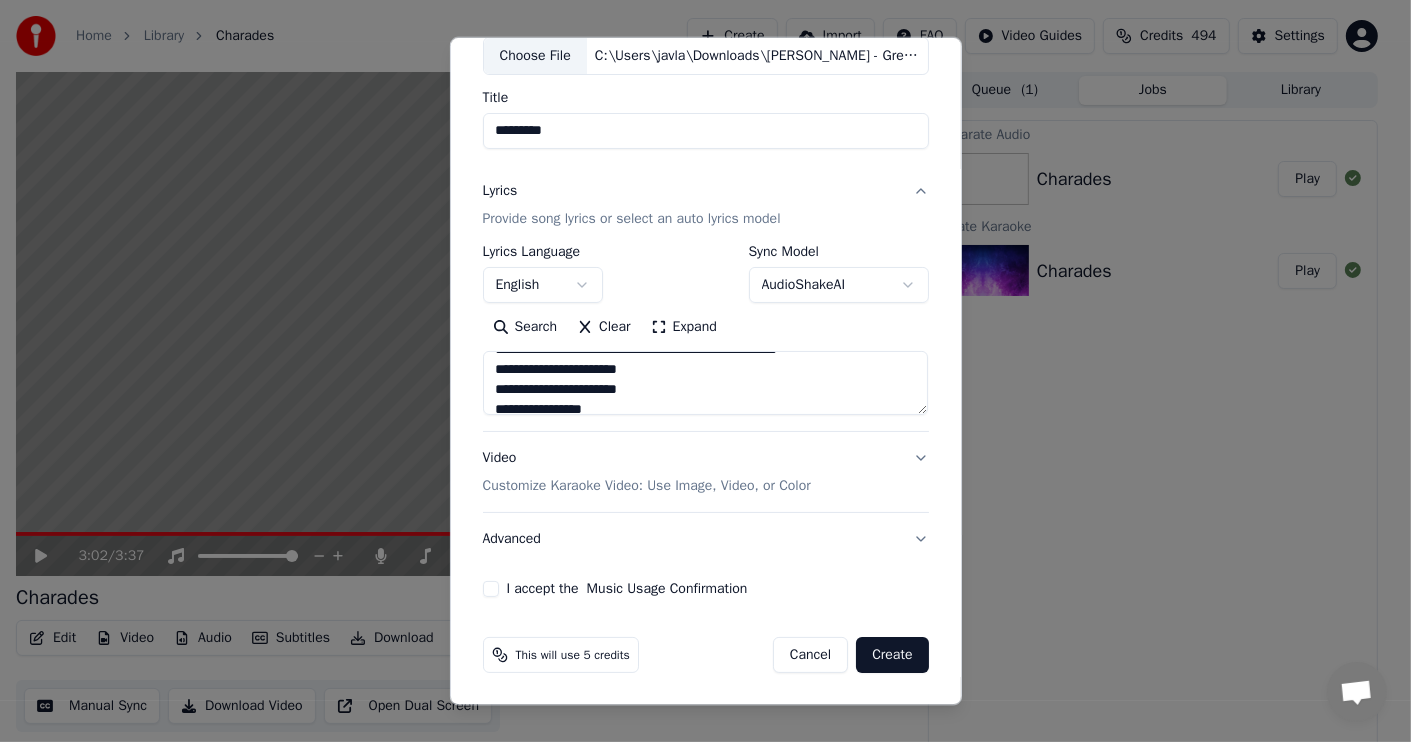 click on "Customize Karaoke Video: Use Image, Video, or Color" at bounding box center (647, 486) 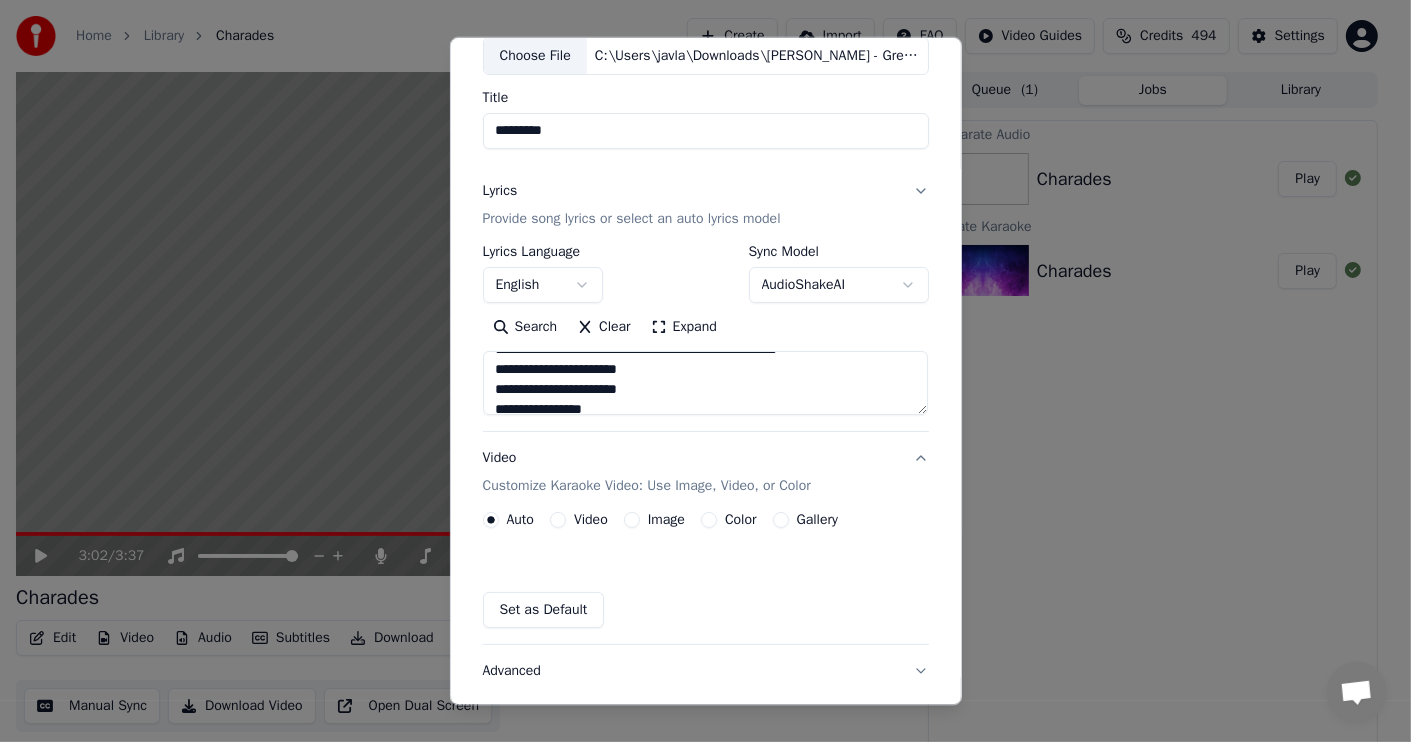 scroll, scrollTop: 69, scrollLeft: 0, axis: vertical 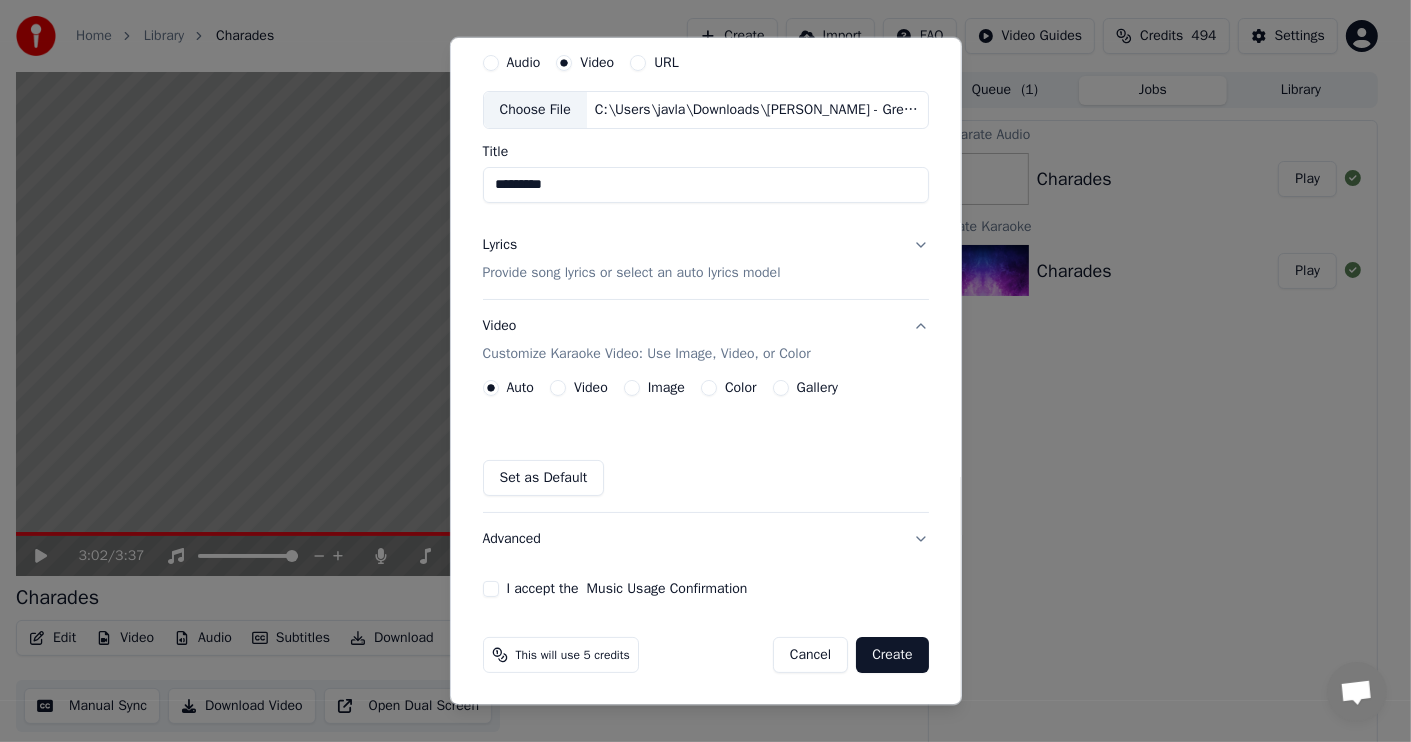 click on "Image" at bounding box center (632, 388) 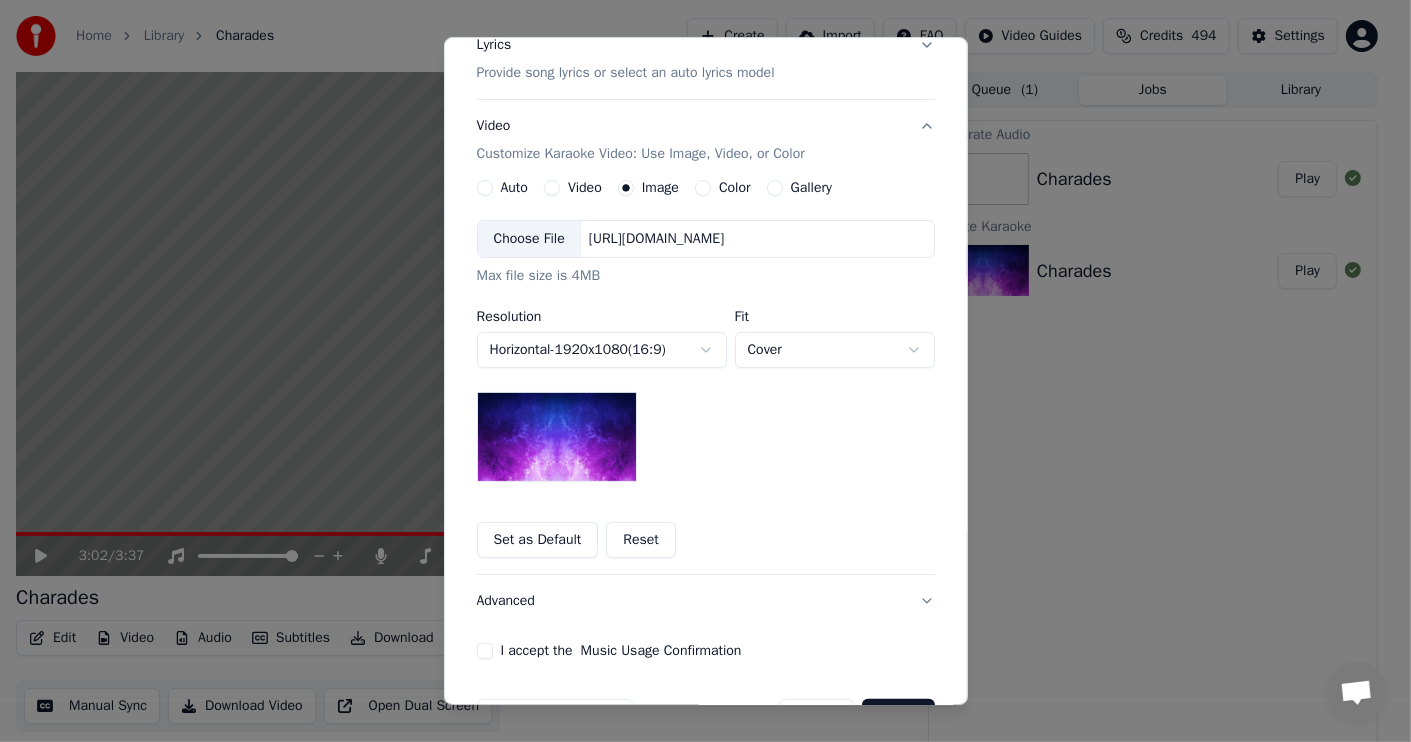 scroll, scrollTop: 331, scrollLeft: 0, axis: vertical 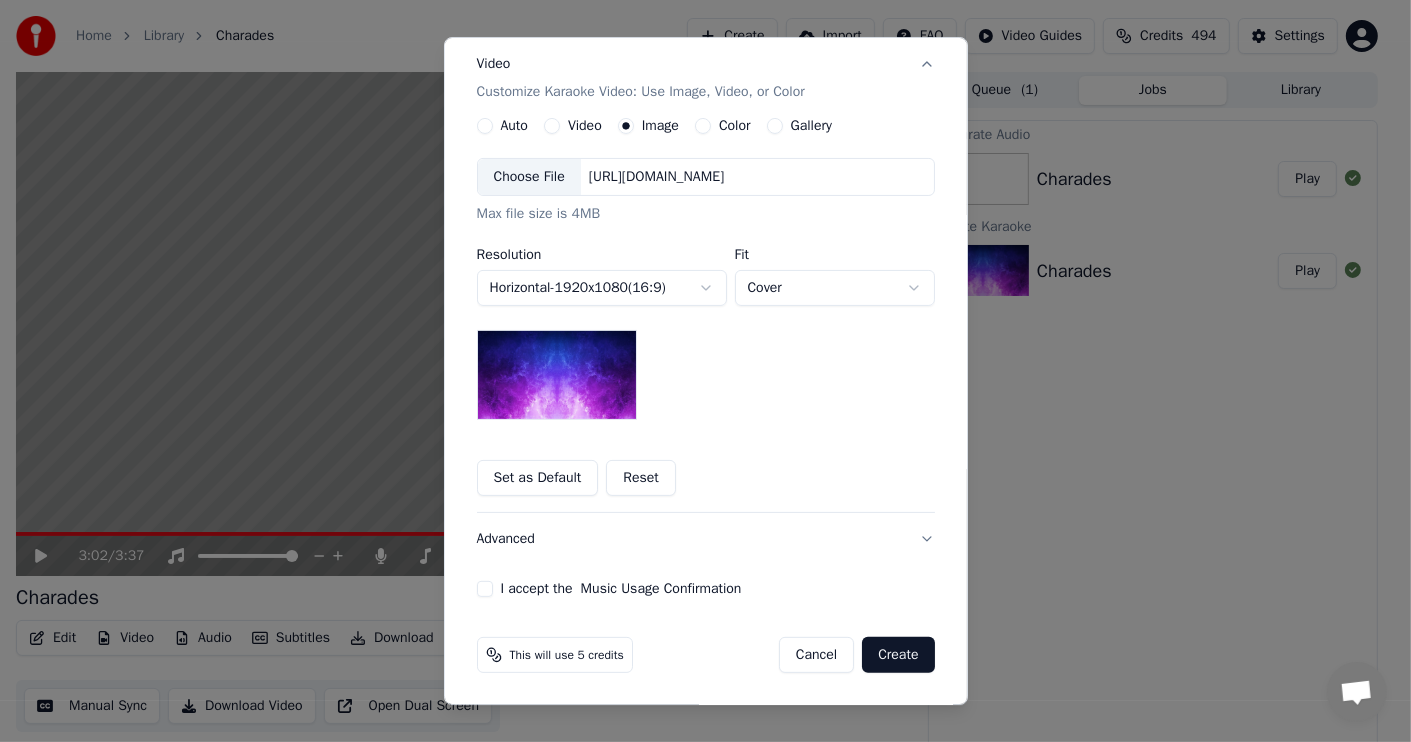 click on "I accept the   Music Usage Confirmation" at bounding box center [485, 589] 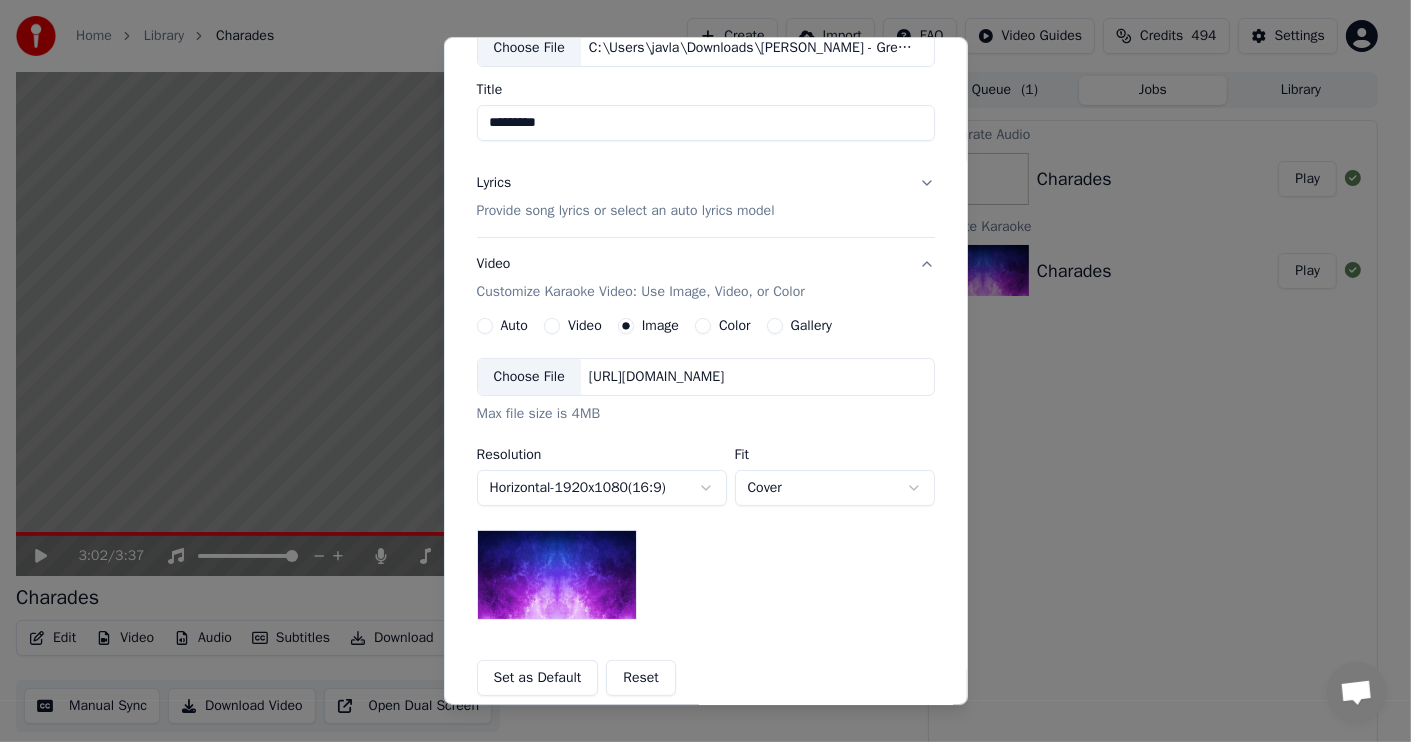 scroll, scrollTop: 0, scrollLeft: 0, axis: both 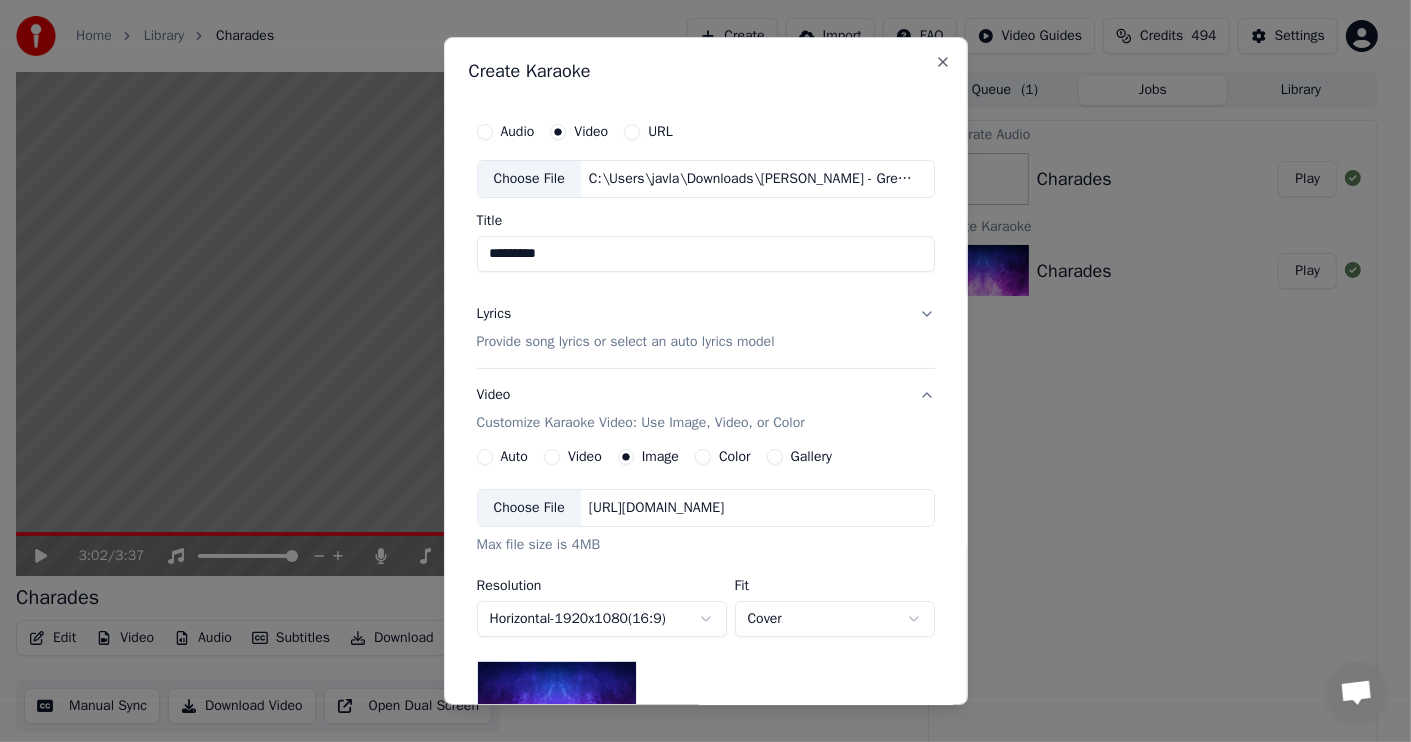 click on "********" at bounding box center (706, 254) 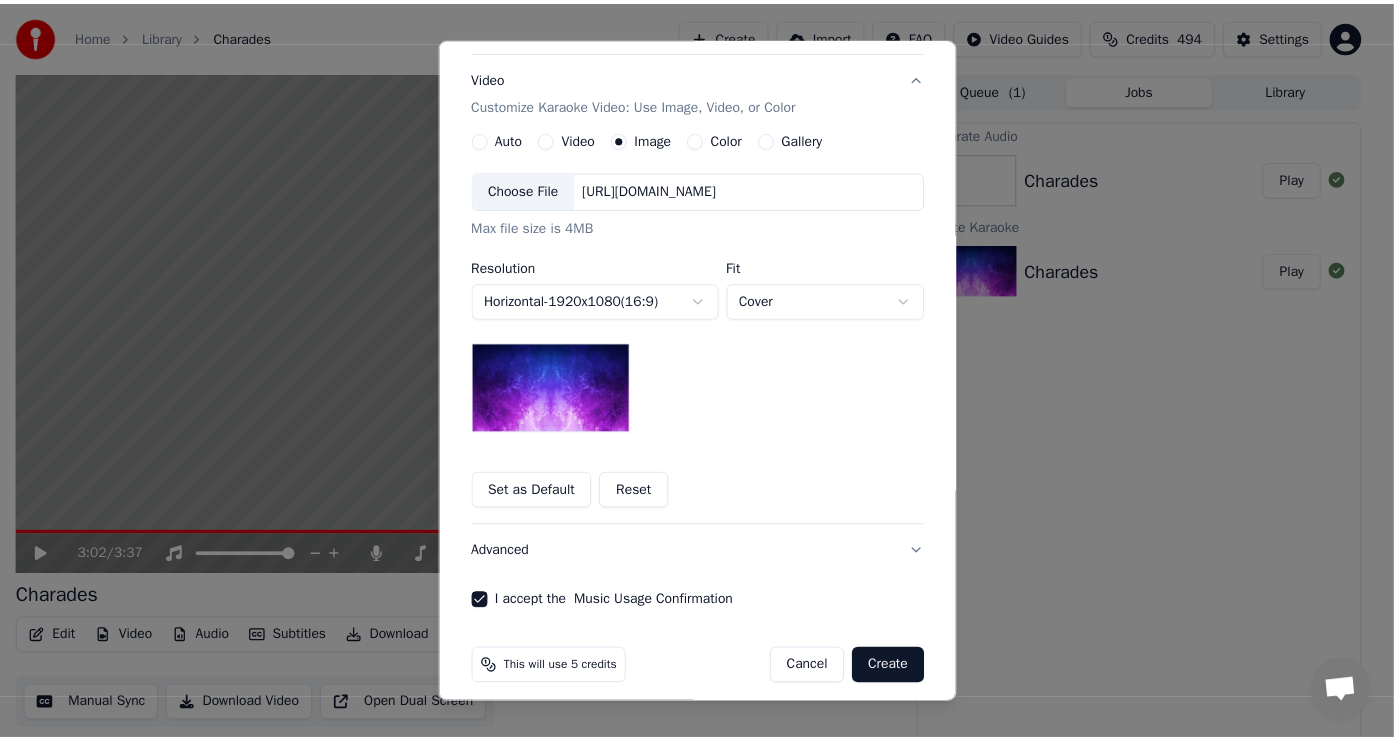 scroll, scrollTop: 331, scrollLeft: 0, axis: vertical 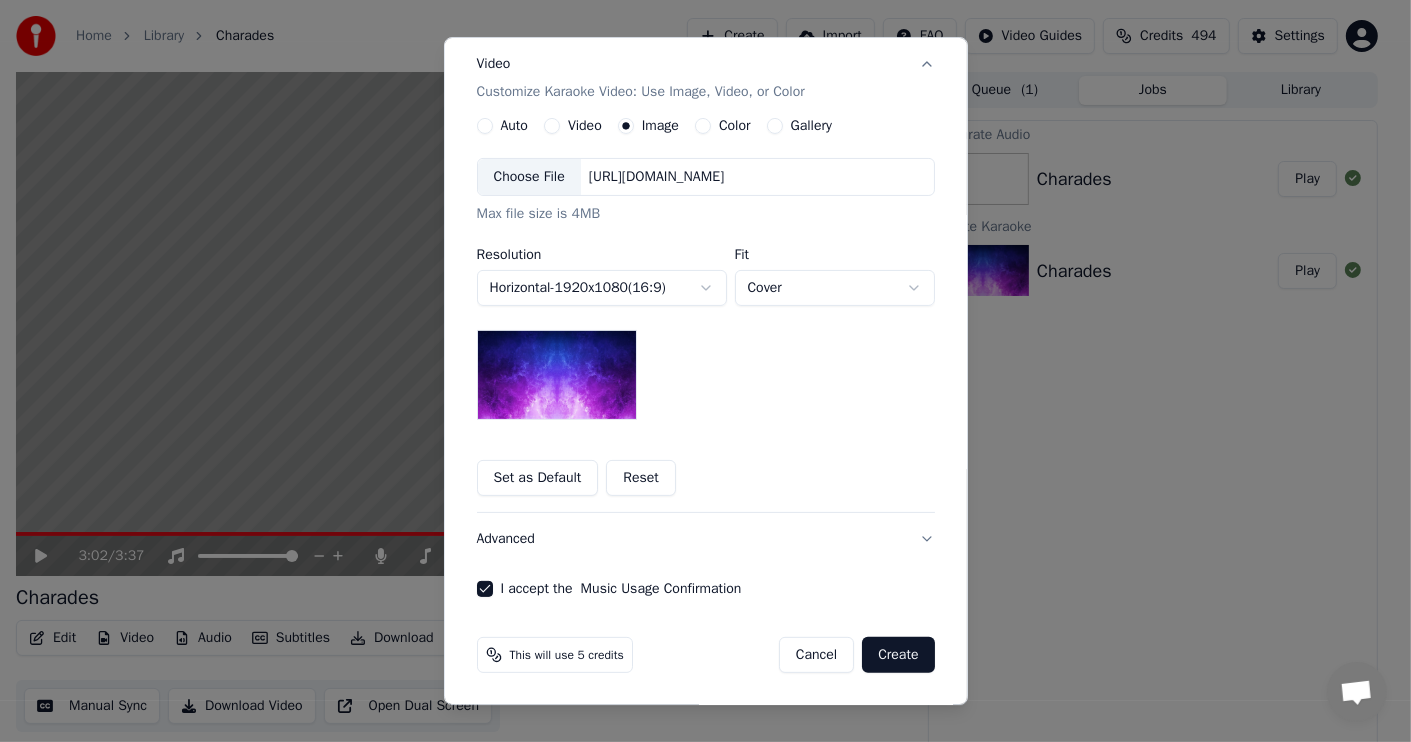 click on "Create" at bounding box center [898, 655] 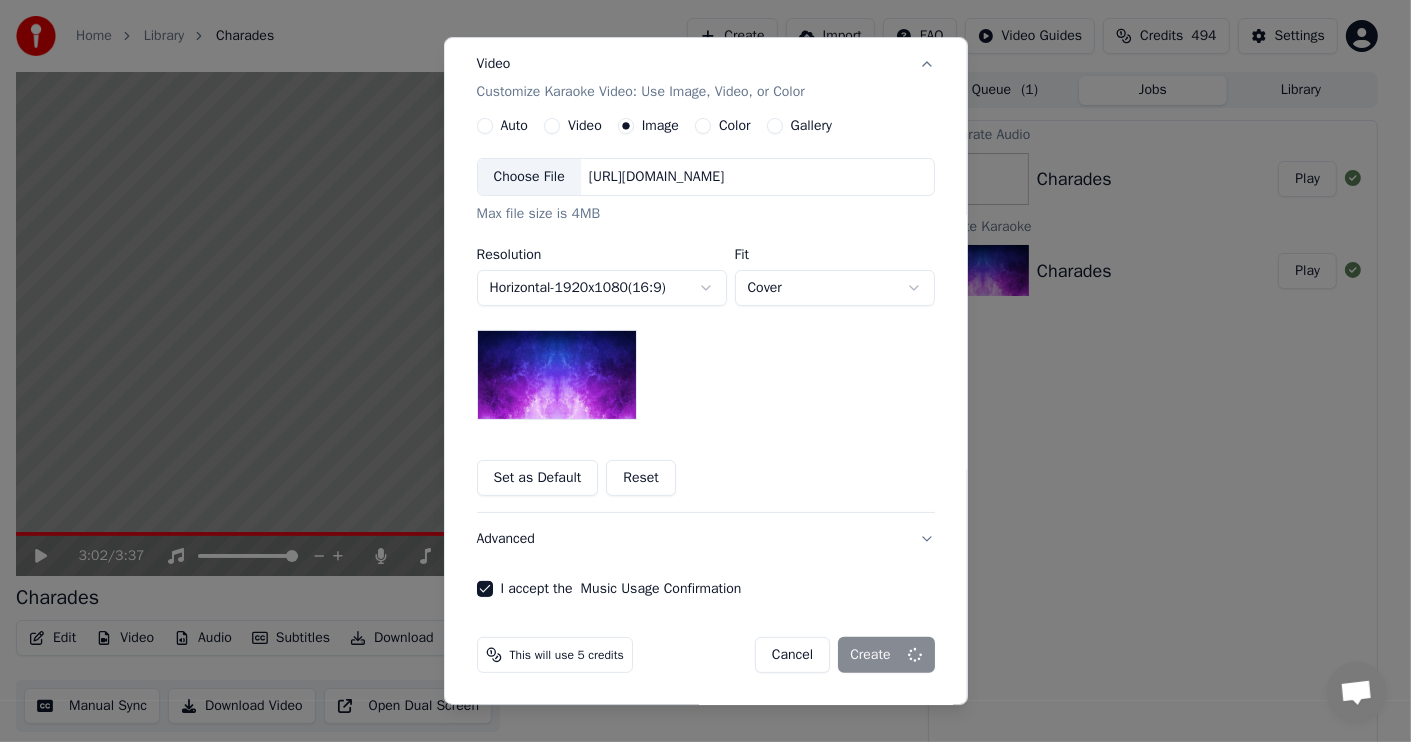type 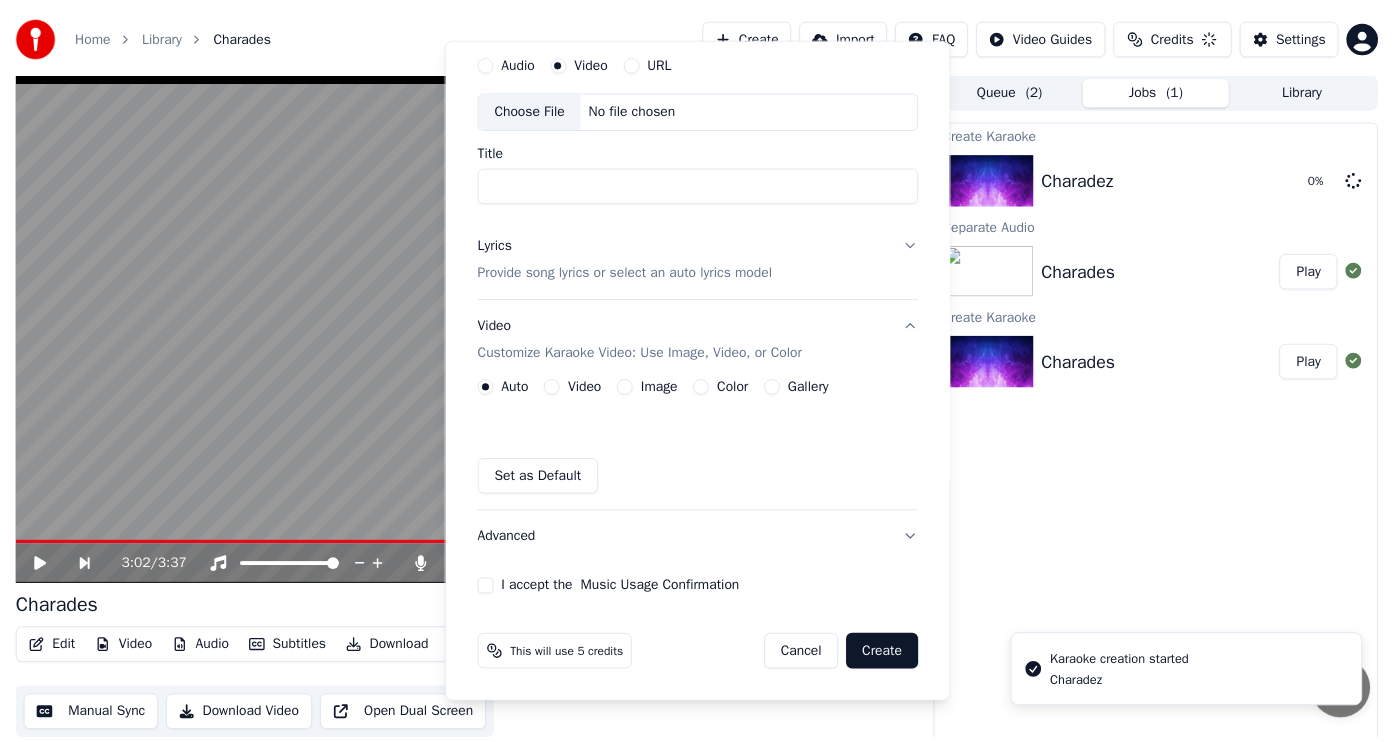 scroll, scrollTop: 69, scrollLeft: 0, axis: vertical 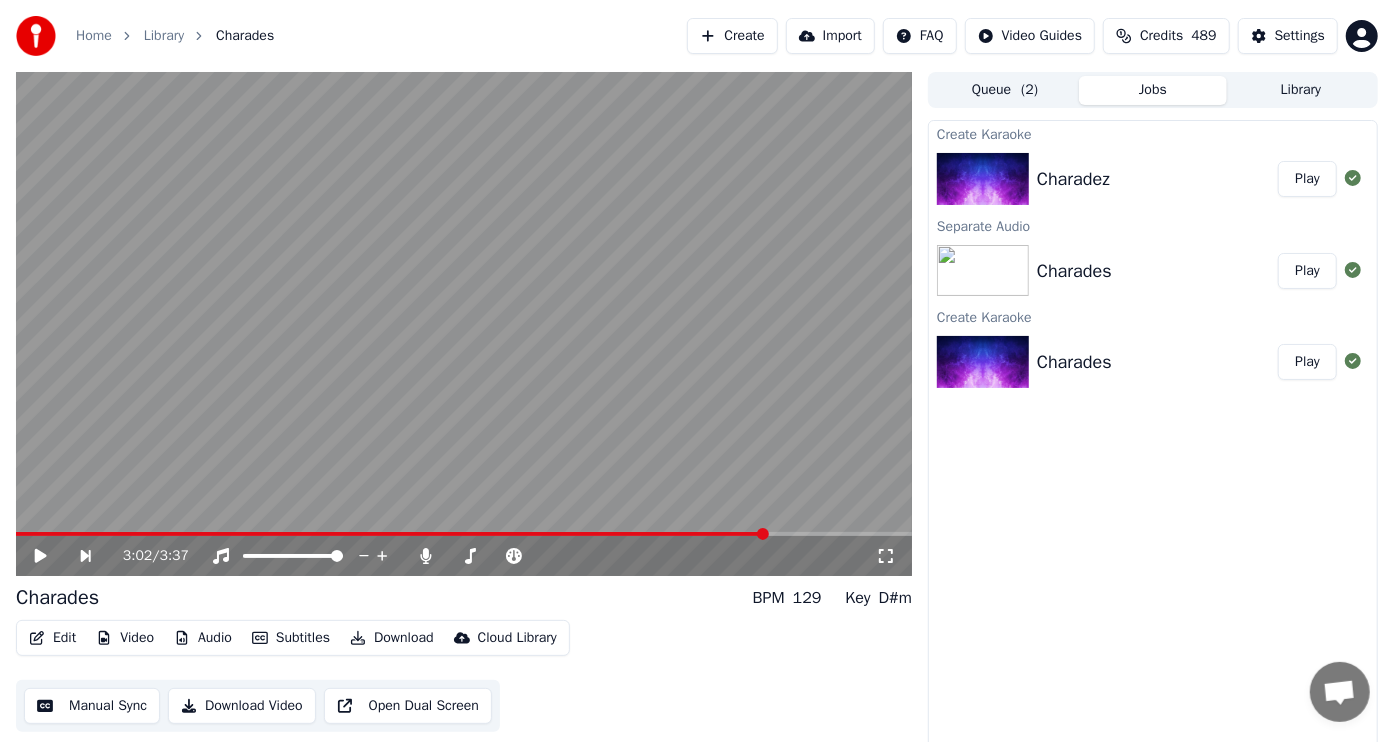 click on "Play" at bounding box center (1307, 179) 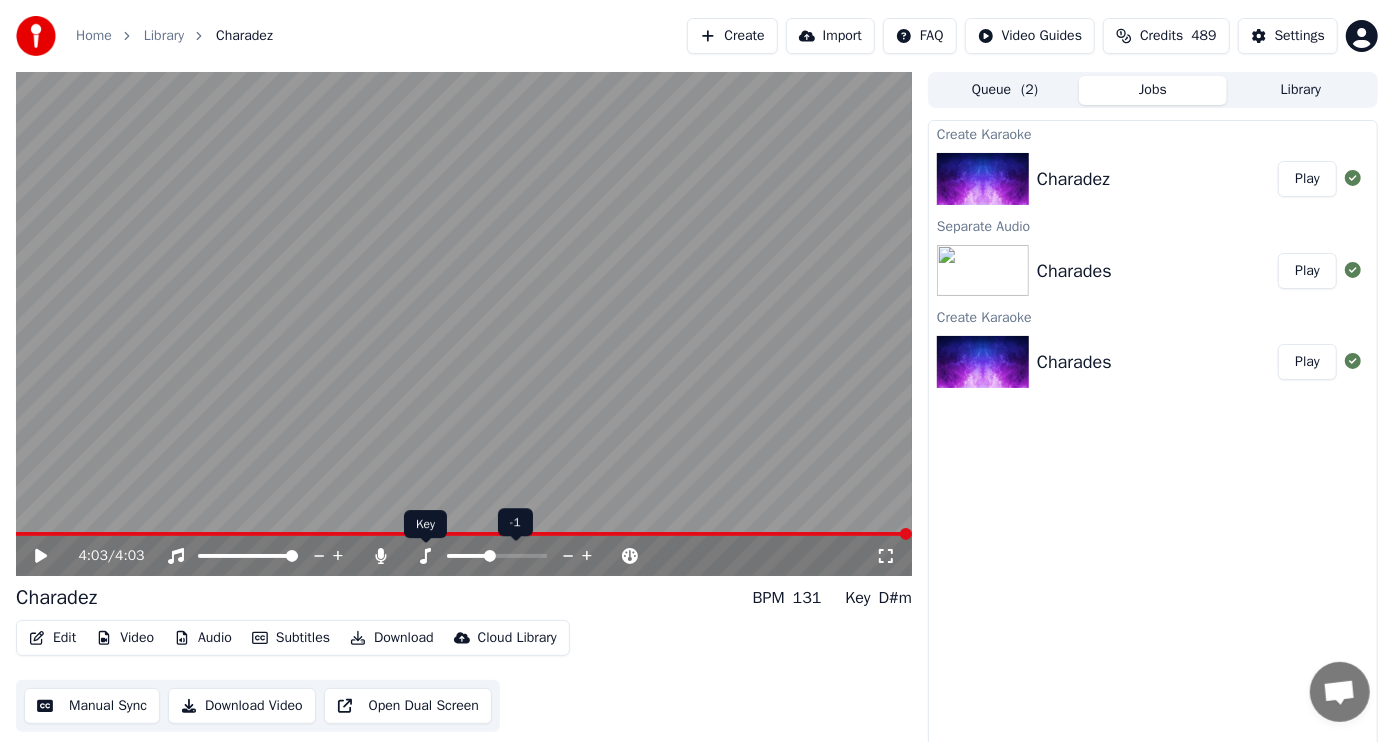 click 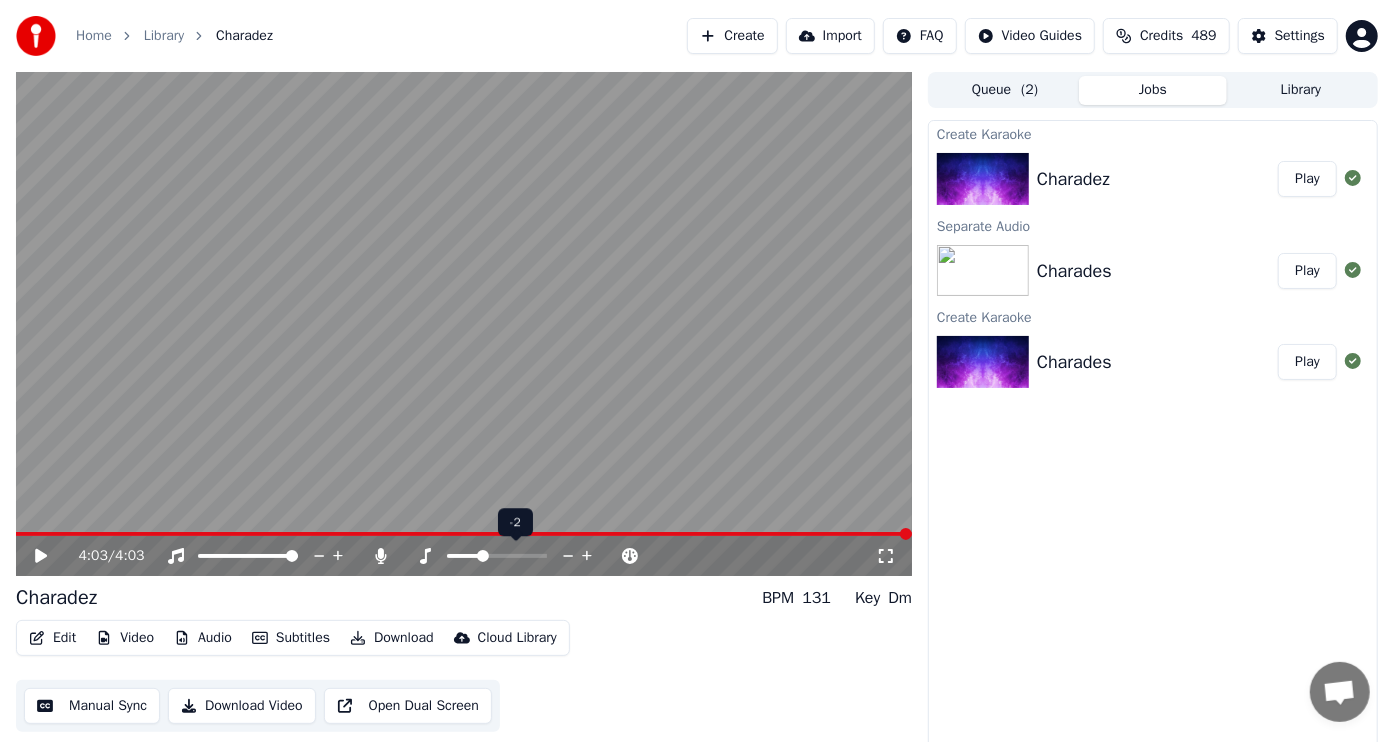 click at bounding box center [463, 556] 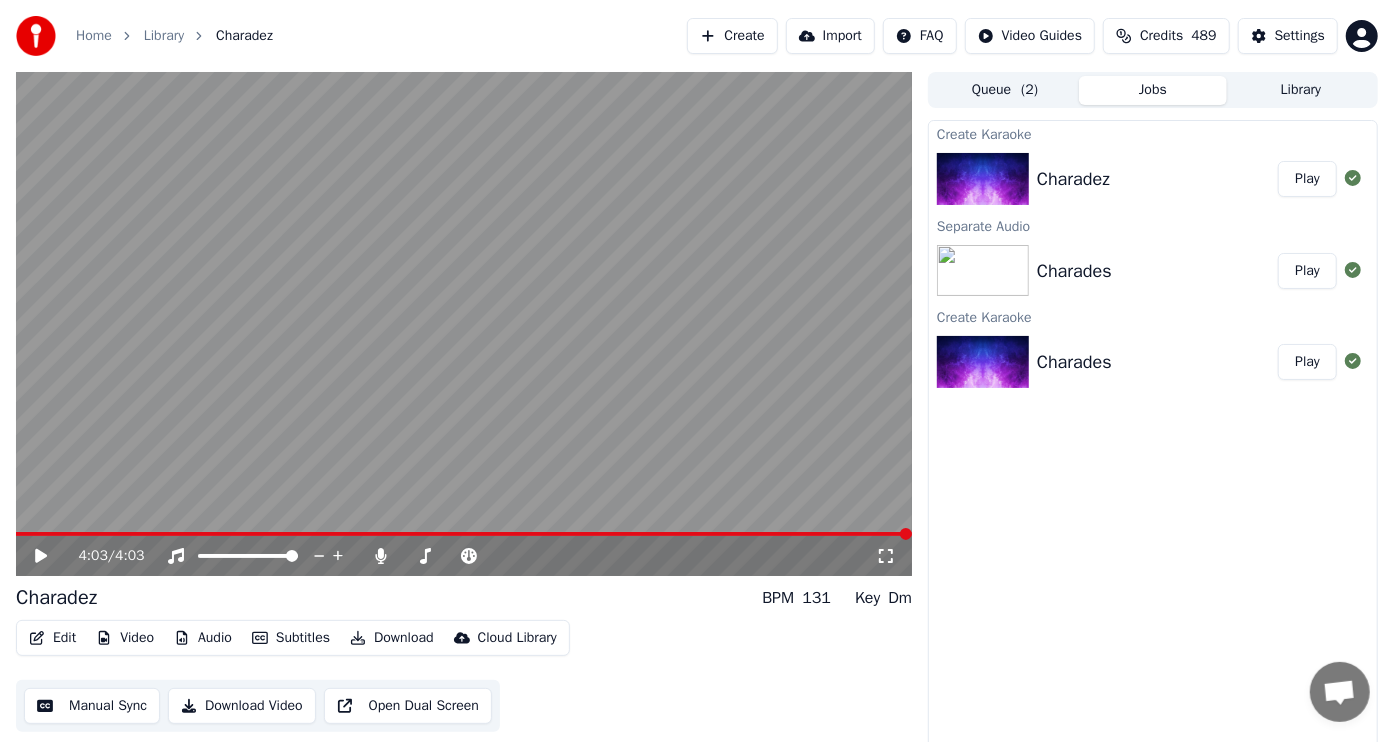 click on "4:03  /  4:03" at bounding box center [464, 556] 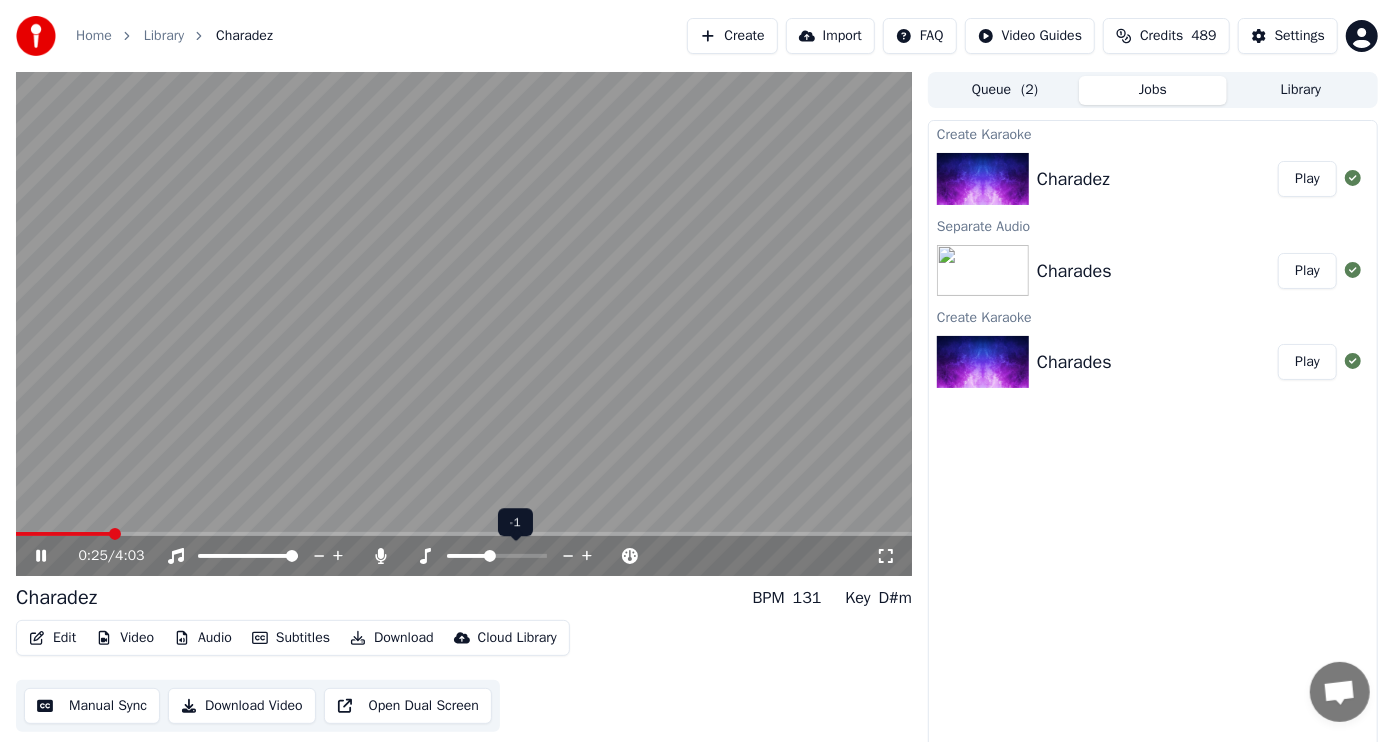 click at bounding box center [490, 556] 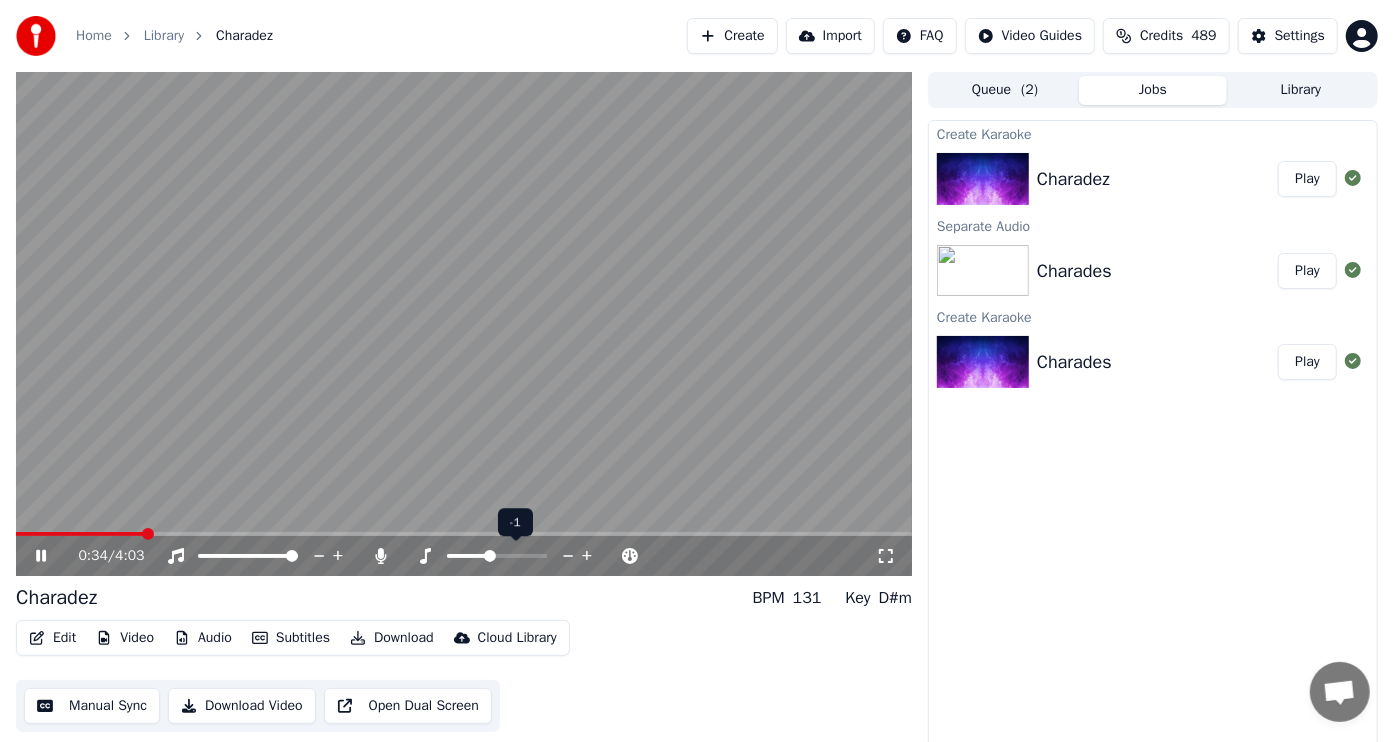 click at bounding box center [490, 556] 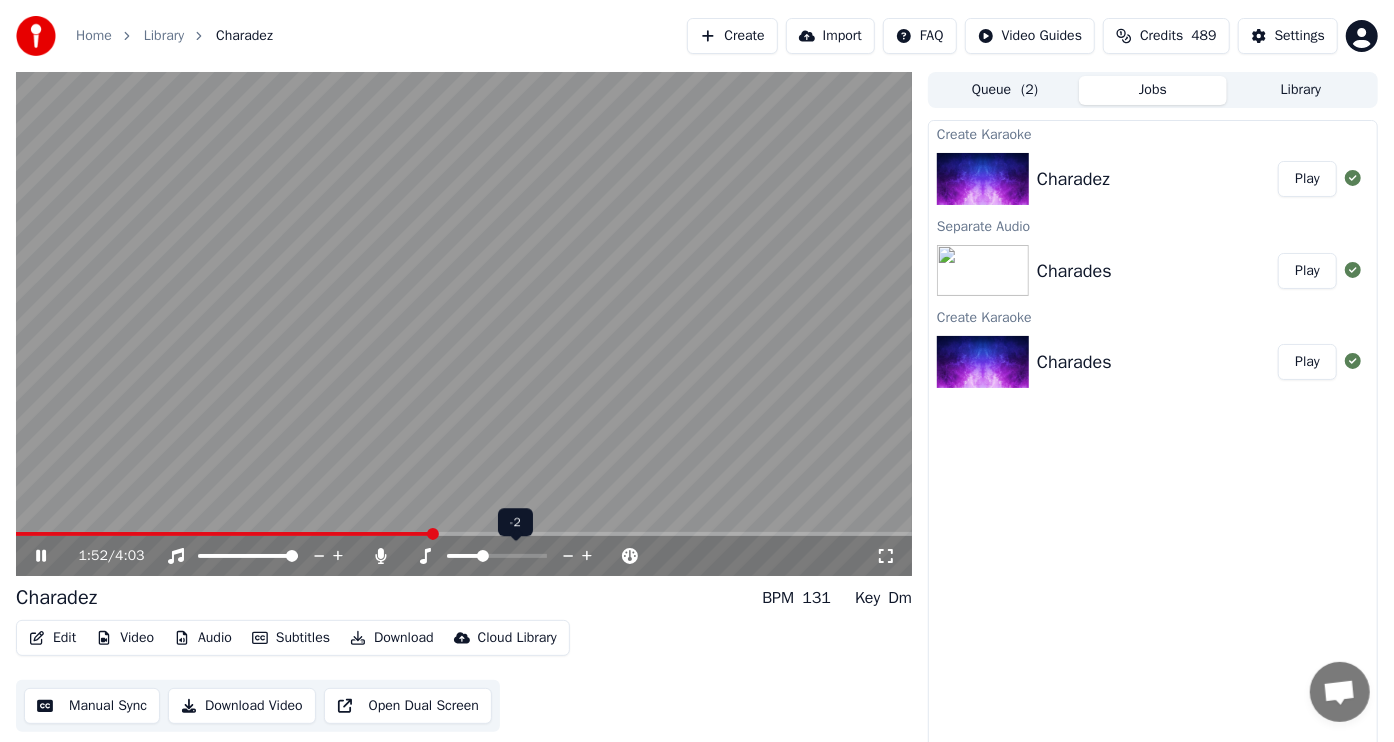 click at bounding box center (483, 556) 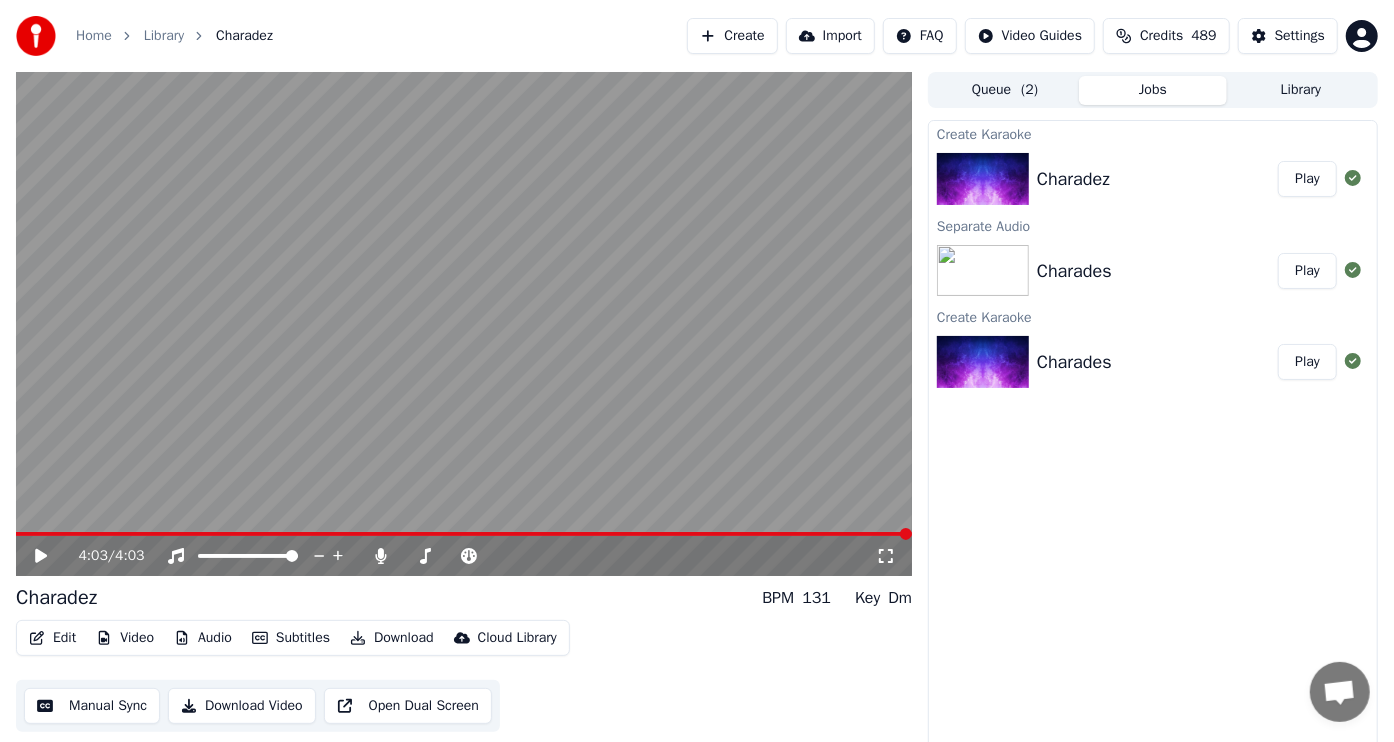 click 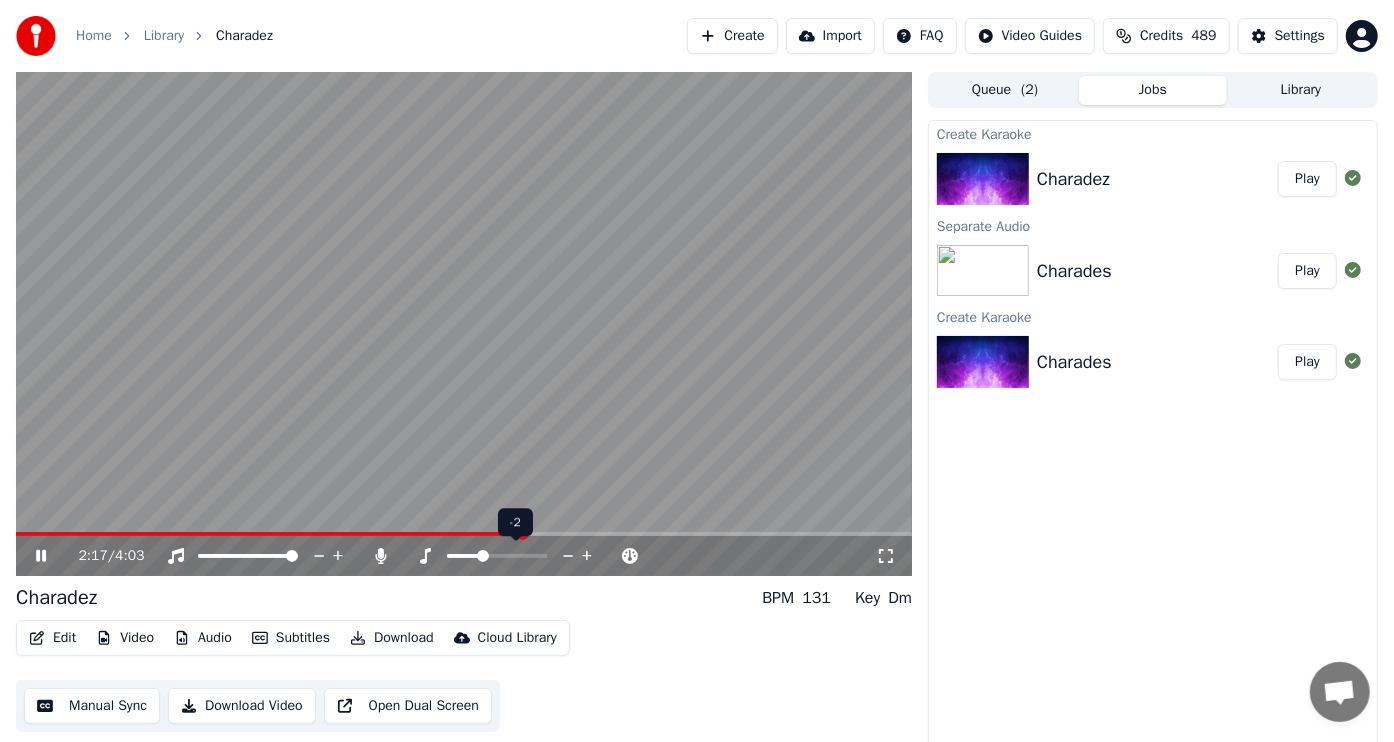 click at bounding box center [497, 556] 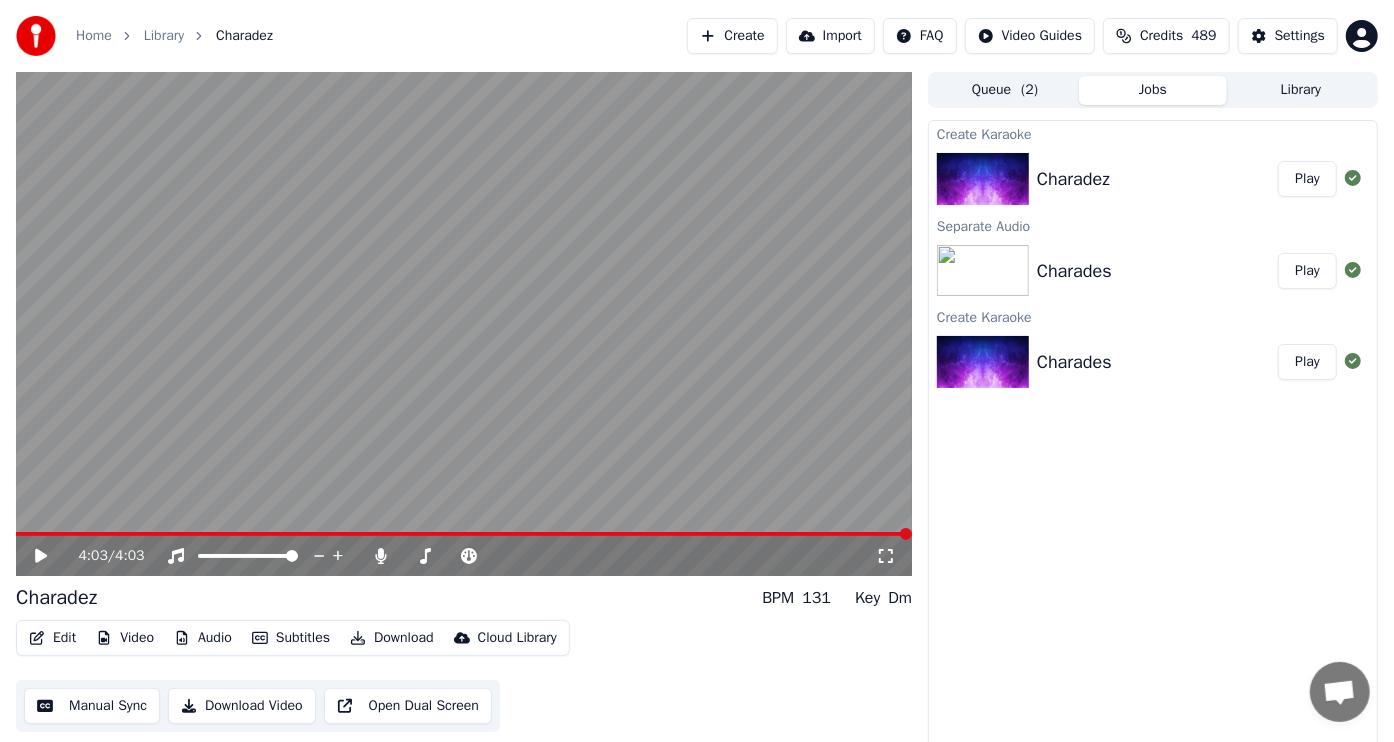 click 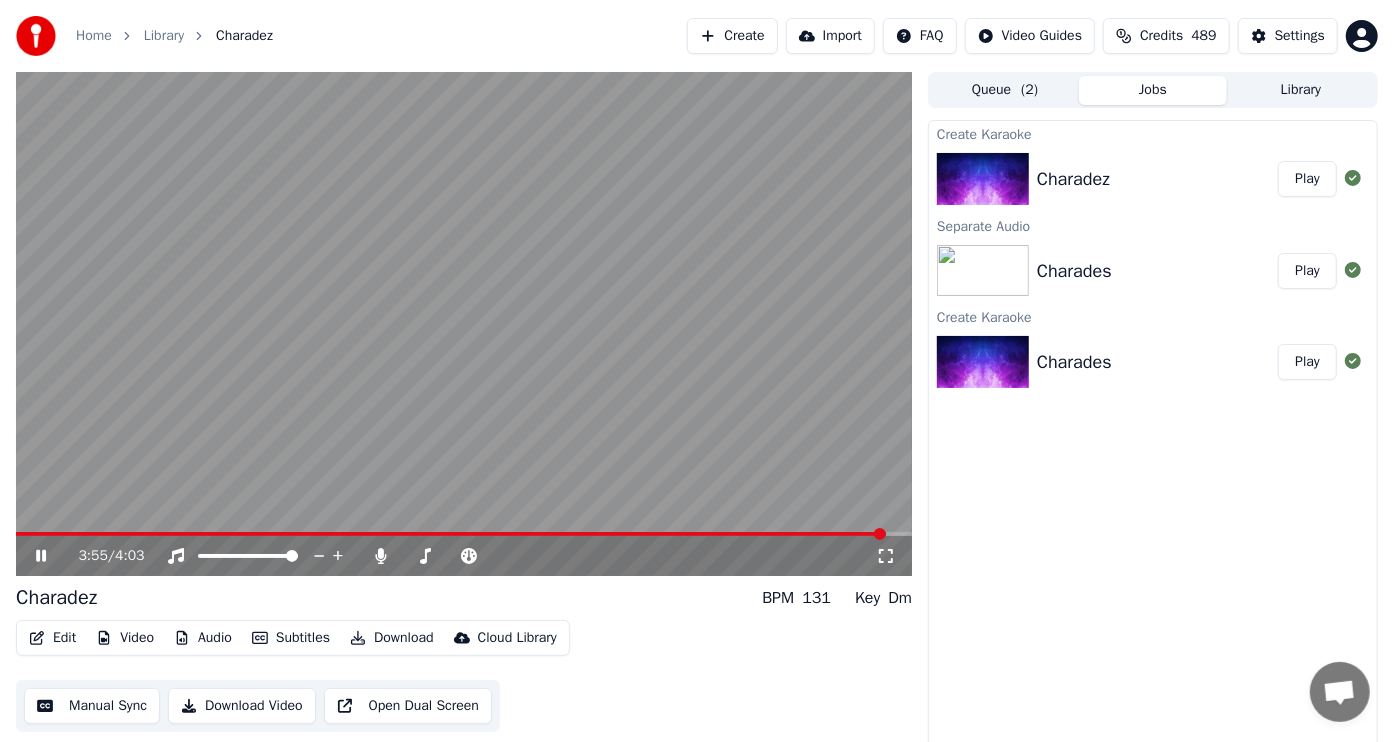 click 